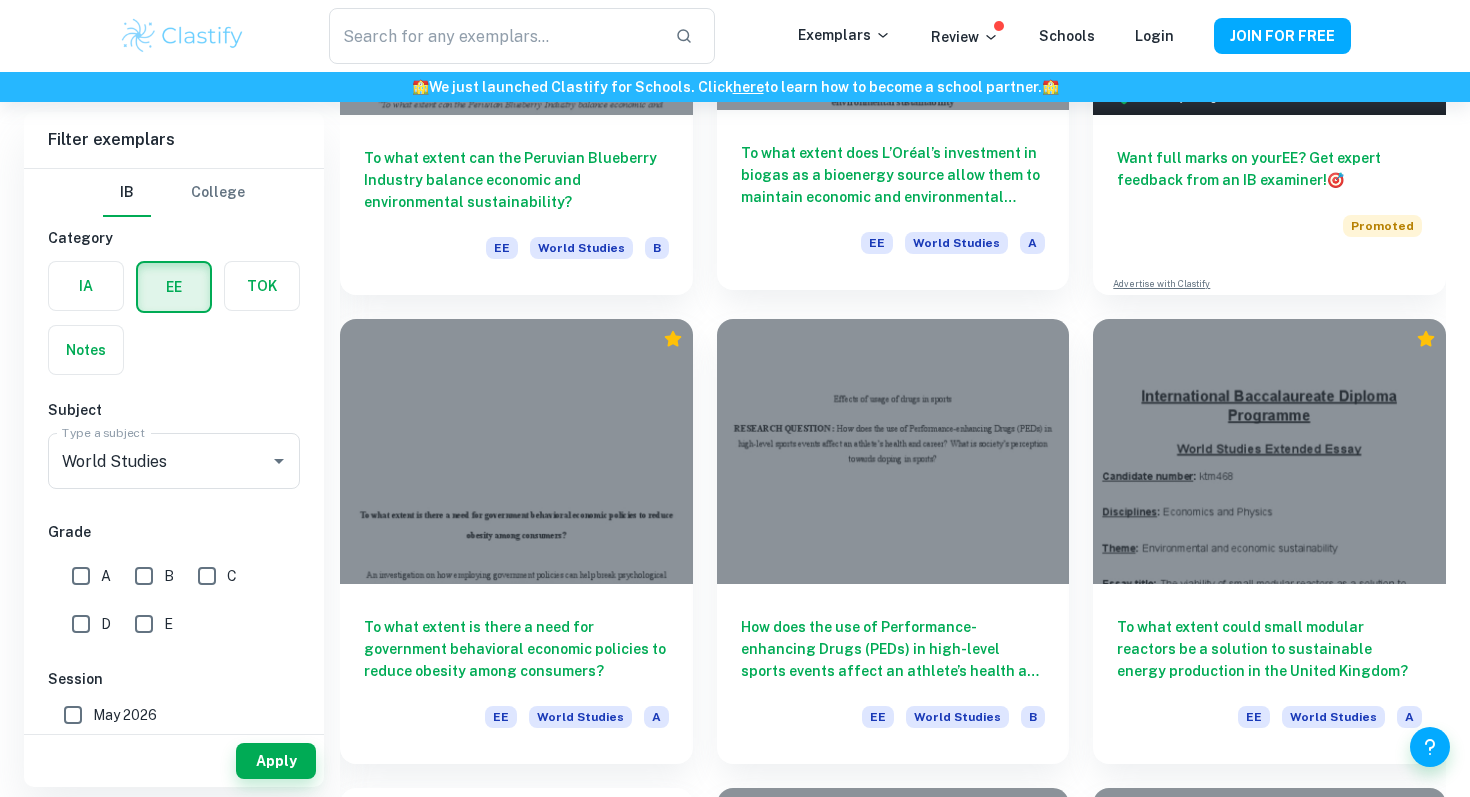 scroll, scrollTop: 543, scrollLeft: 0, axis: vertical 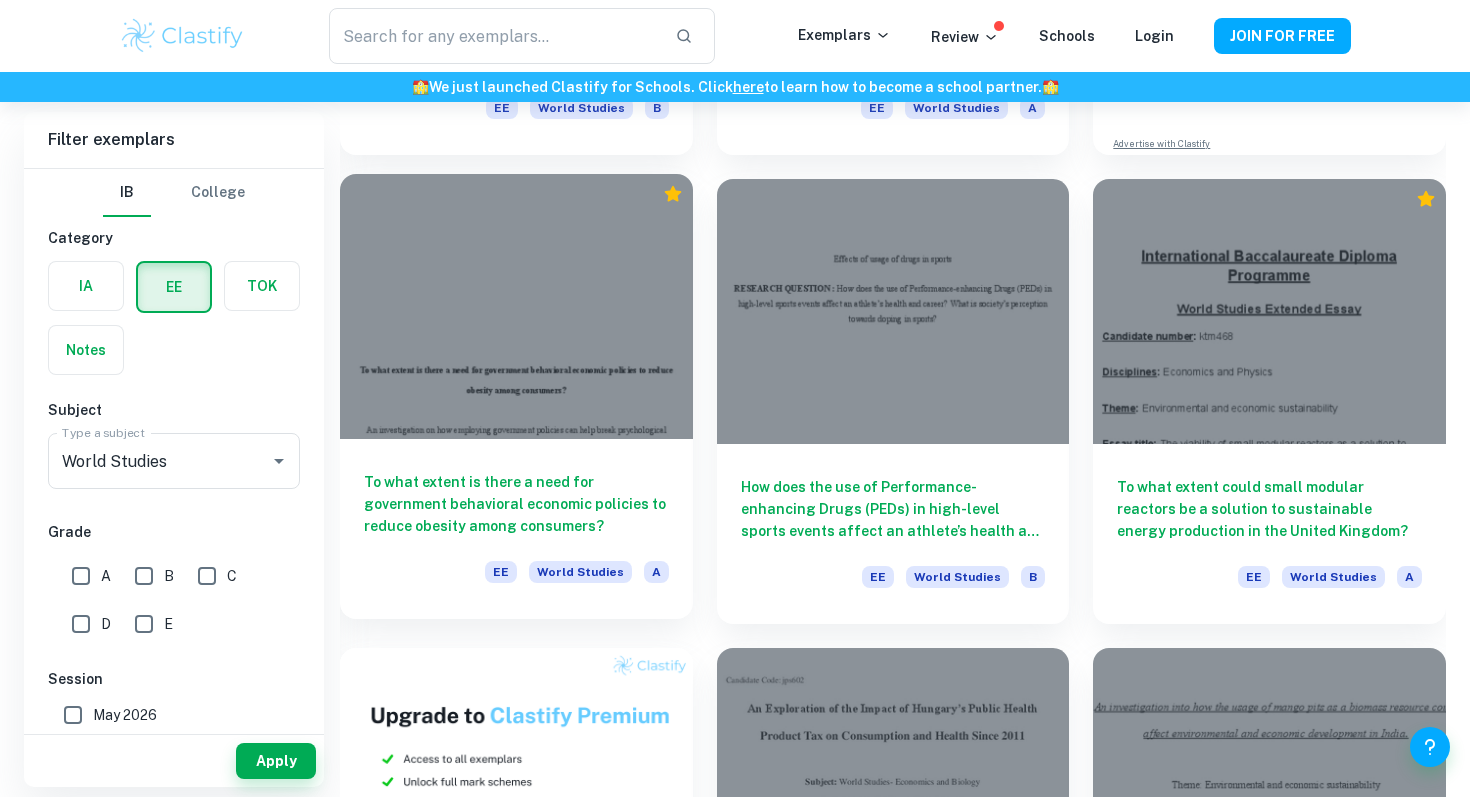 click on "To what extent is there a need for government behavioral economic policies to reduce obesity among consumers?" at bounding box center (516, 504) 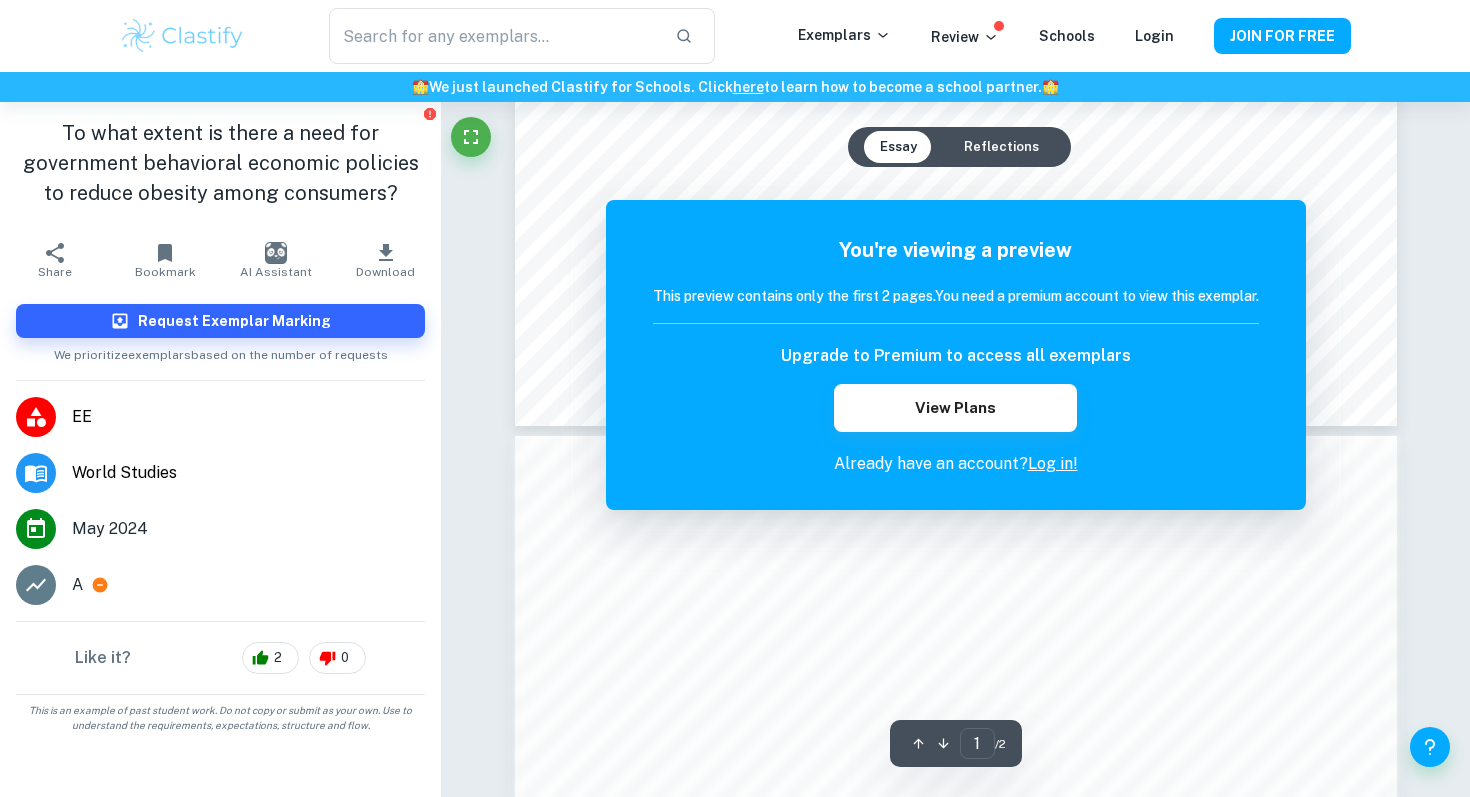 scroll, scrollTop: 0, scrollLeft: 0, axis: both 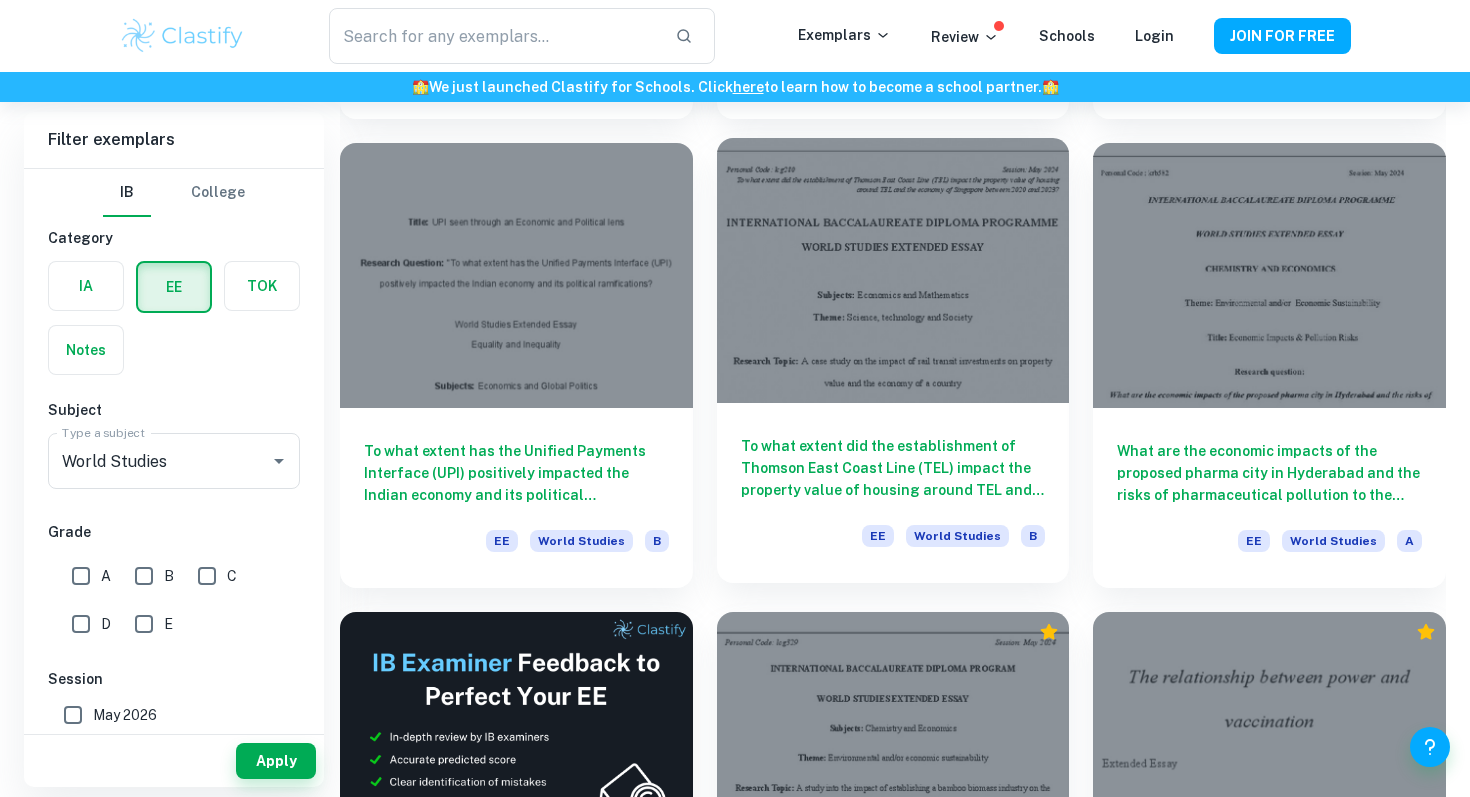 click on "To what extent did the establishment of Thomson East Coast Line (TEL) impact the property value of housing around TEL and the economy of Singapore between 2020 and 2023?" at bounding box center [893, 468] 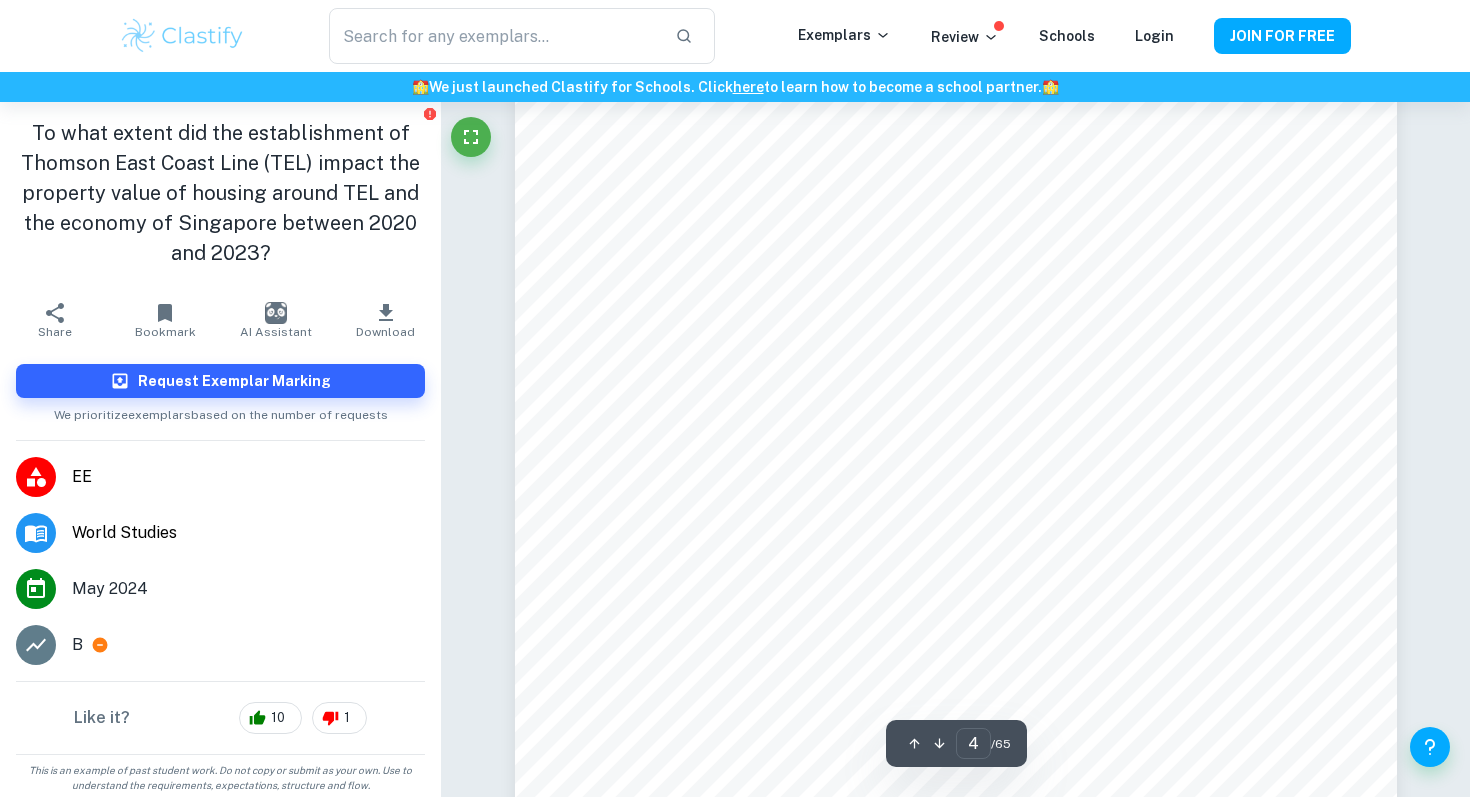 scroll, scrollTop: 4170, scrollLeft: 0, axis: vertical 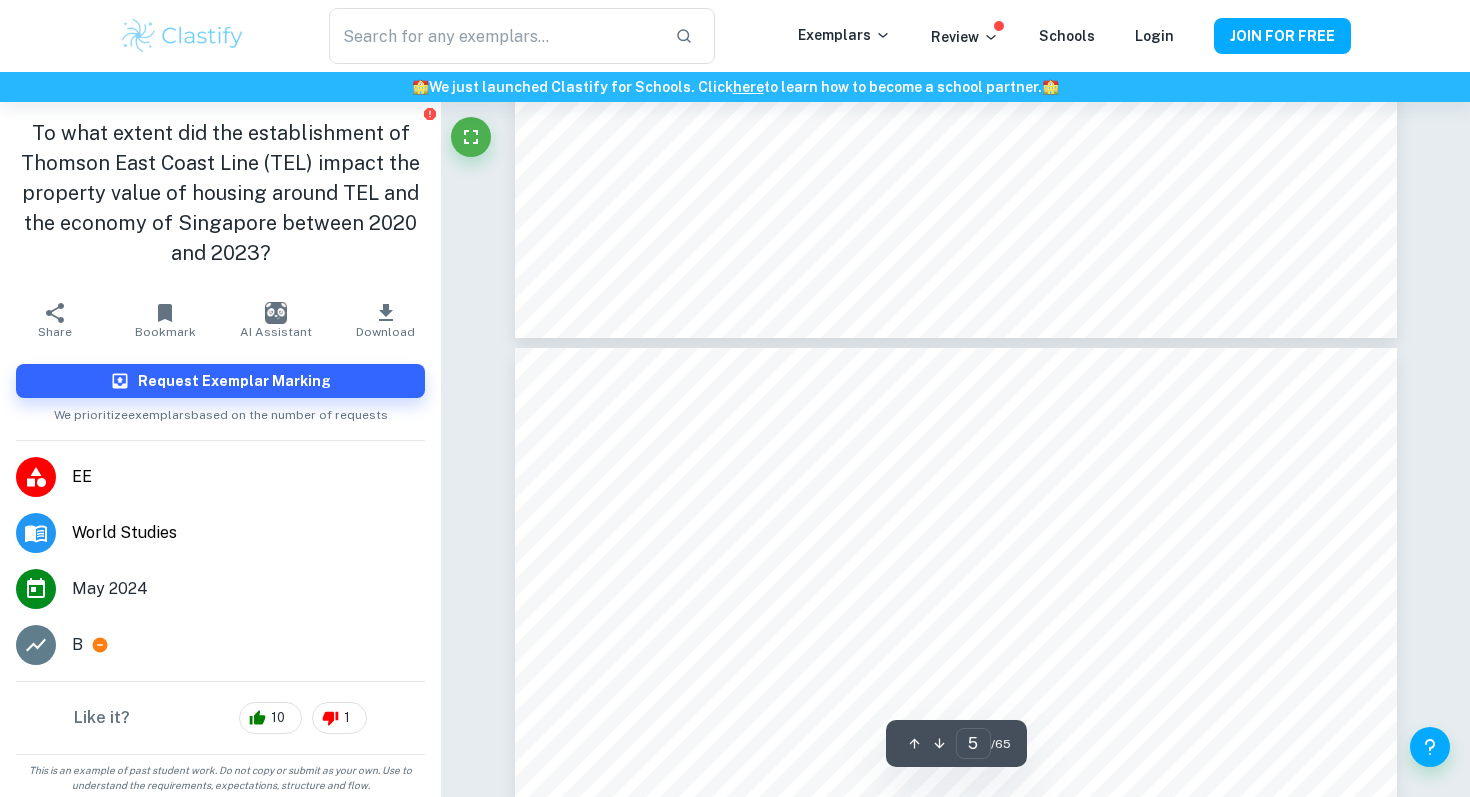 type on "6" 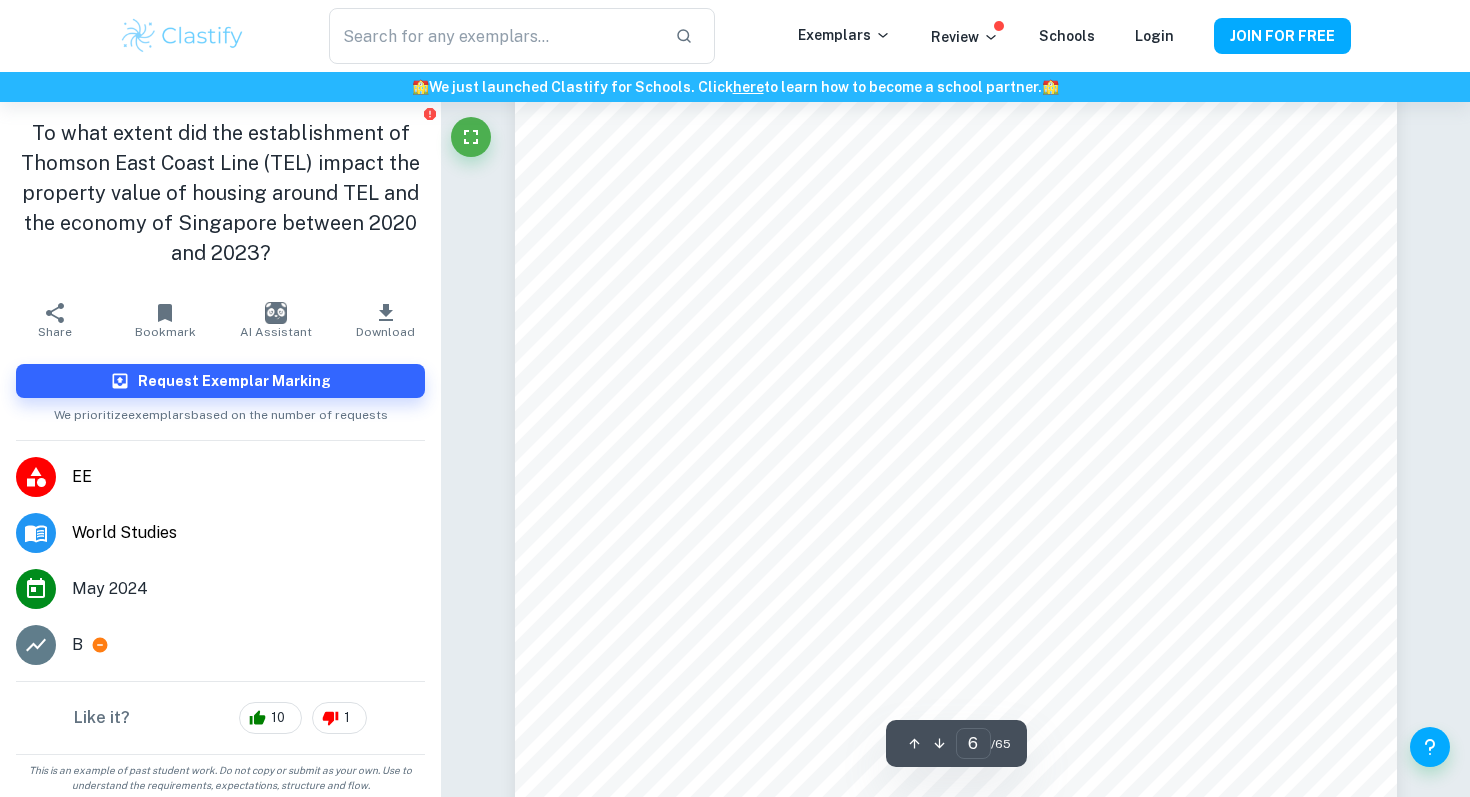scroll, scrollTop: 7116, scrollLeft: 0, axis: vertical 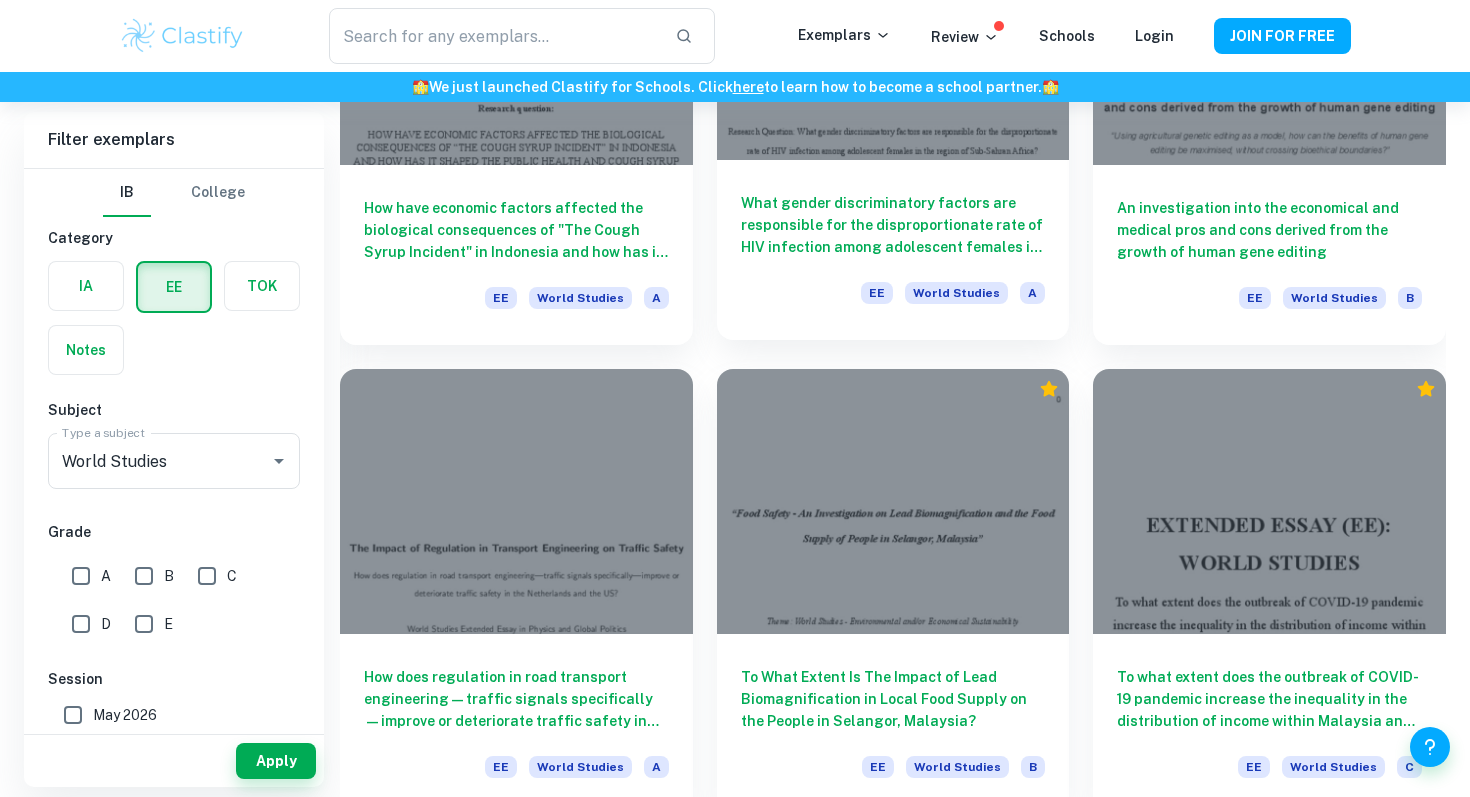 click on "What gender discriminatory factors are responsible for the disproportionate rate of HIV infection among adolescent females in the region of Sub-Sahran Africa?" at bounding box center (893, 225) 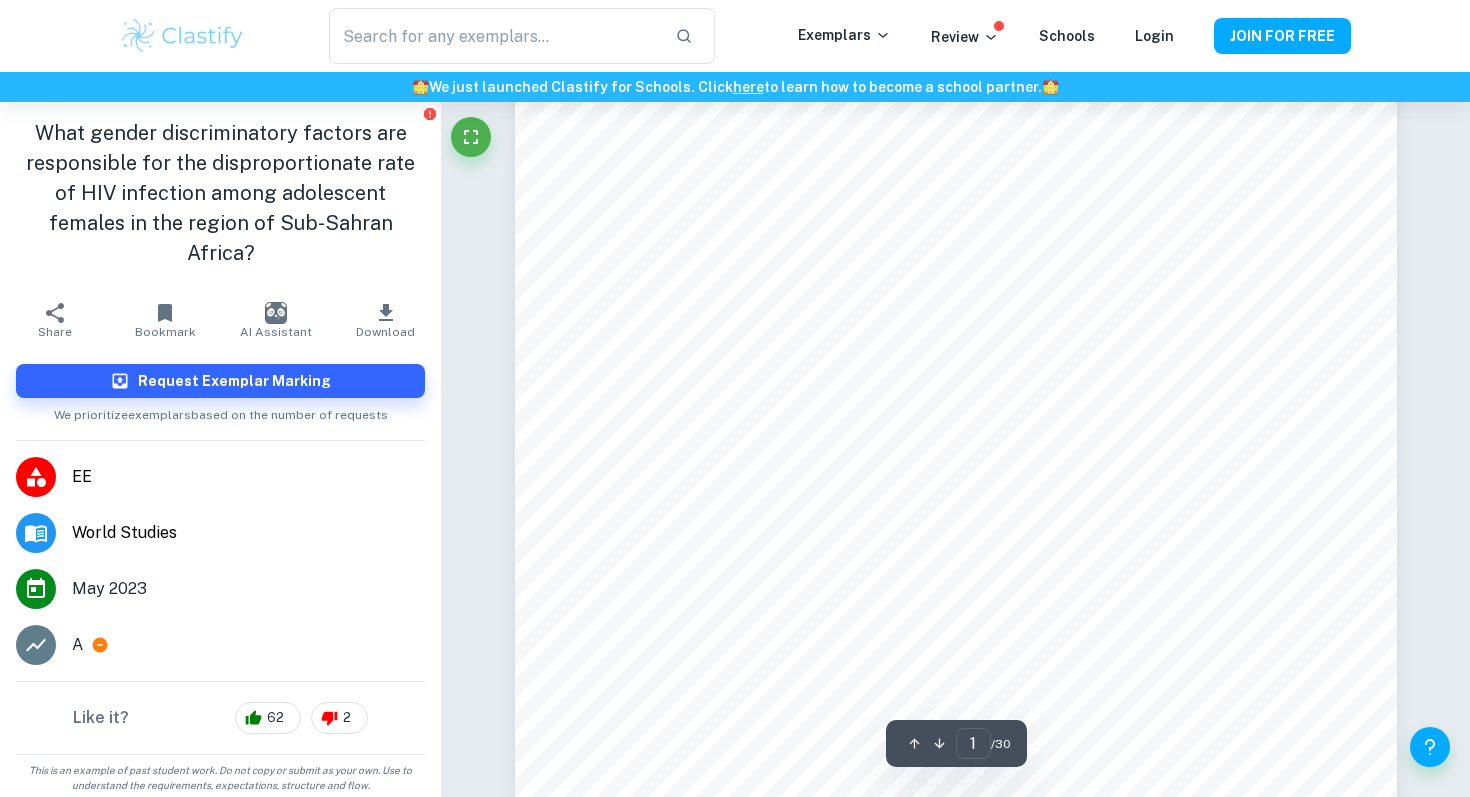 scroll, scrollTop: 254, scrollLeft: 0, axis: vertical 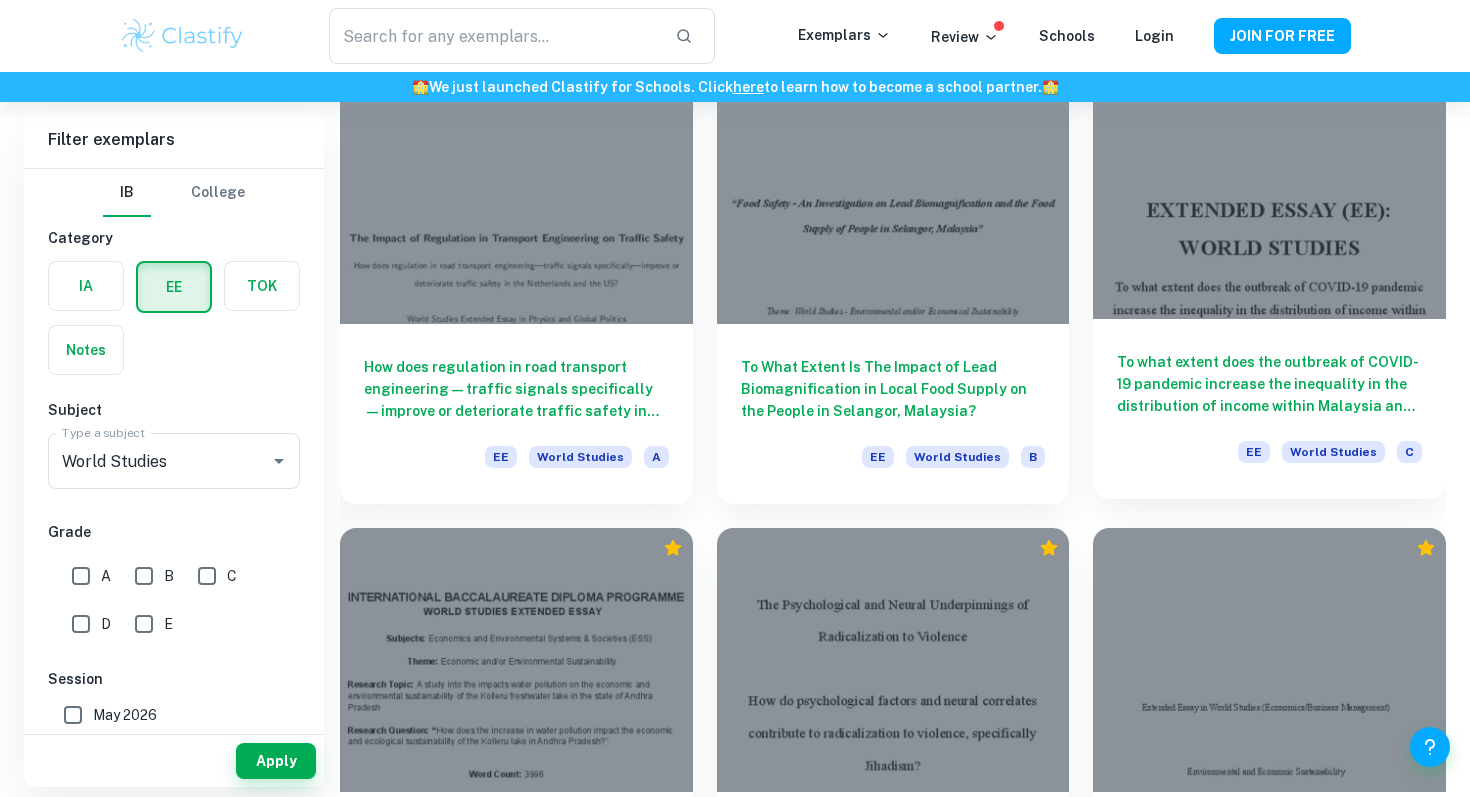 click at bounding box center (1269, 186) 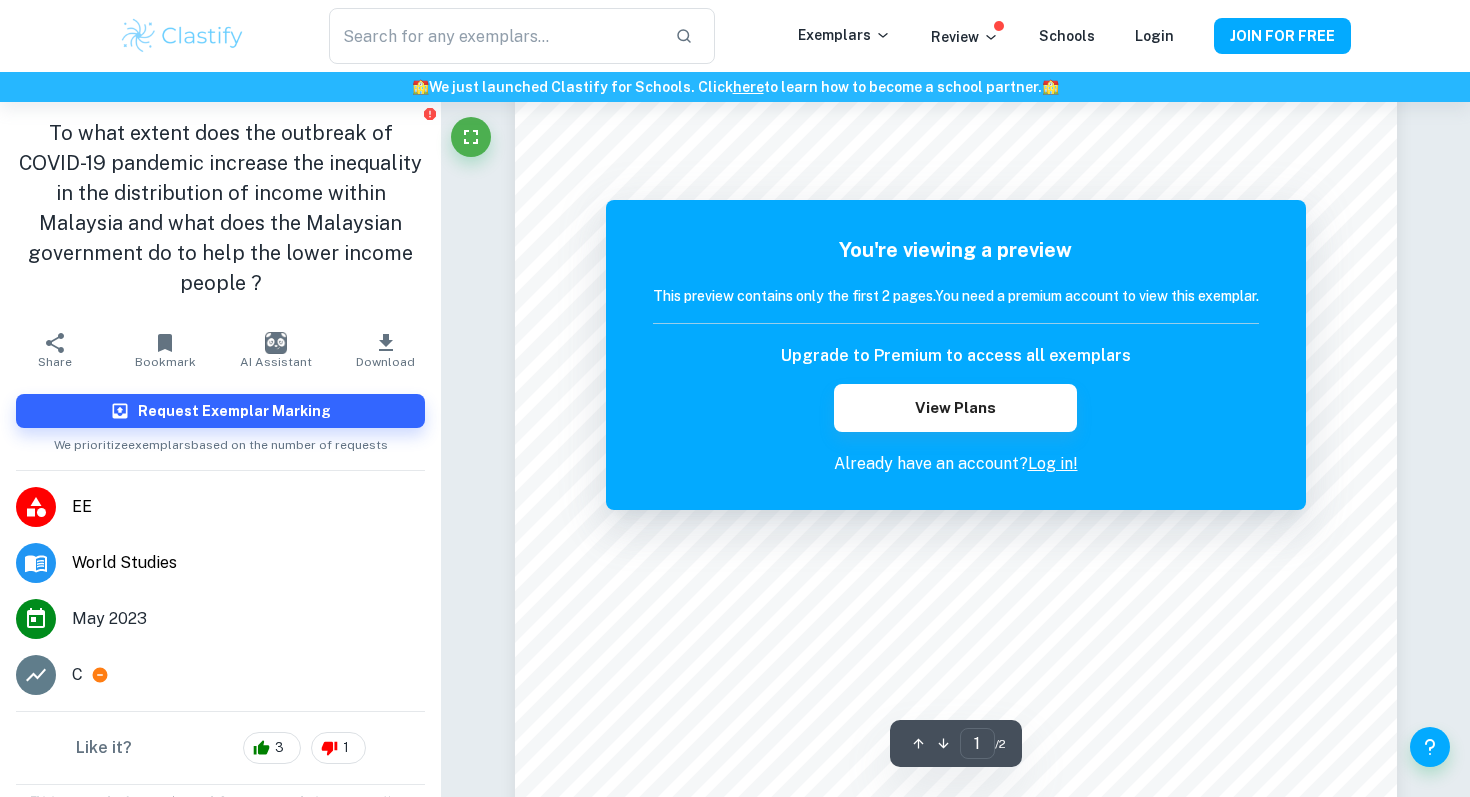 scroll, scrollTop: 39, scrollLeft: 0, axis: vertical 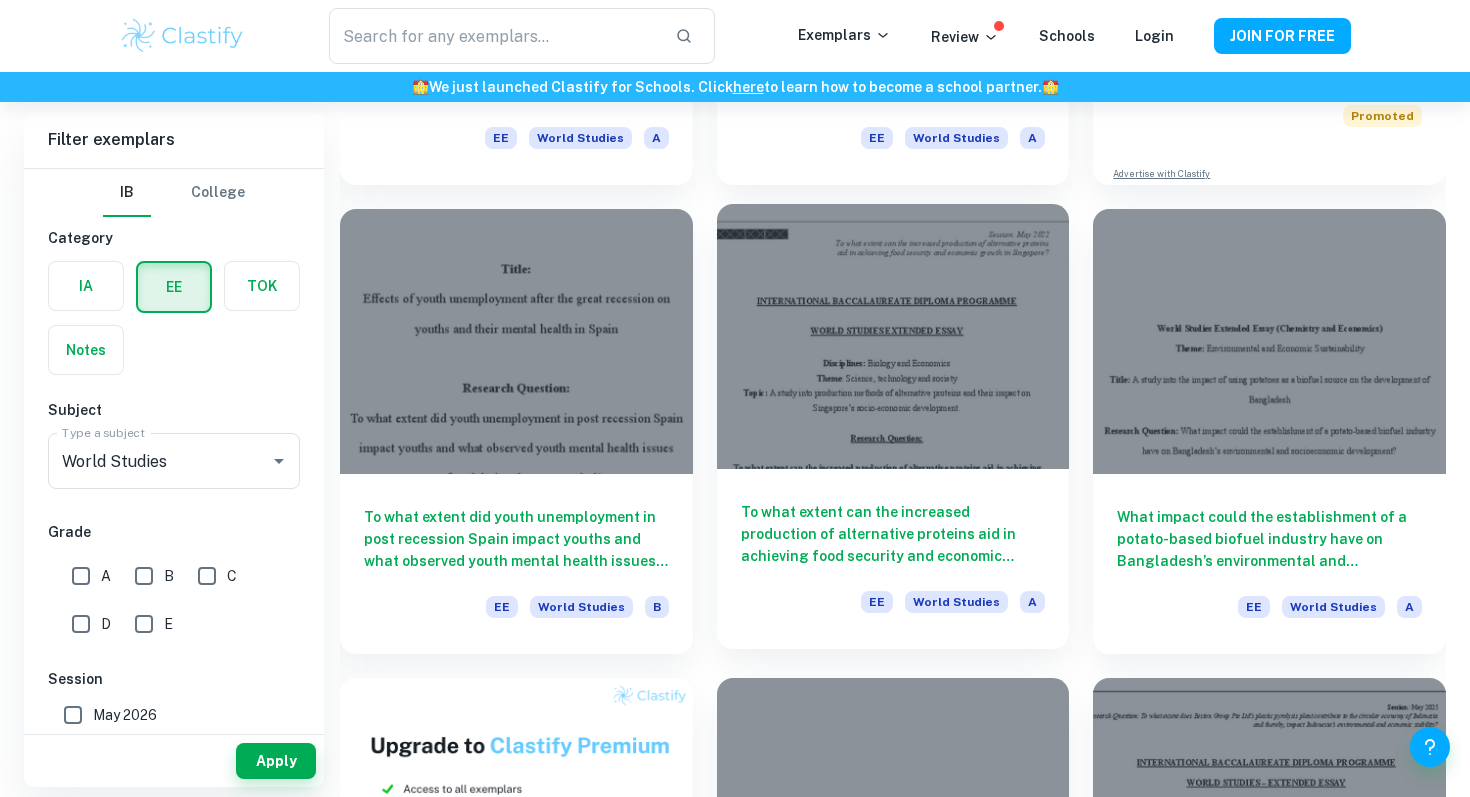 click on "To what extent can the increased production of alternative proteins aid in achieving food security and economic growth in Singapore? EE World Studies A" at bounding box center (893, 559) 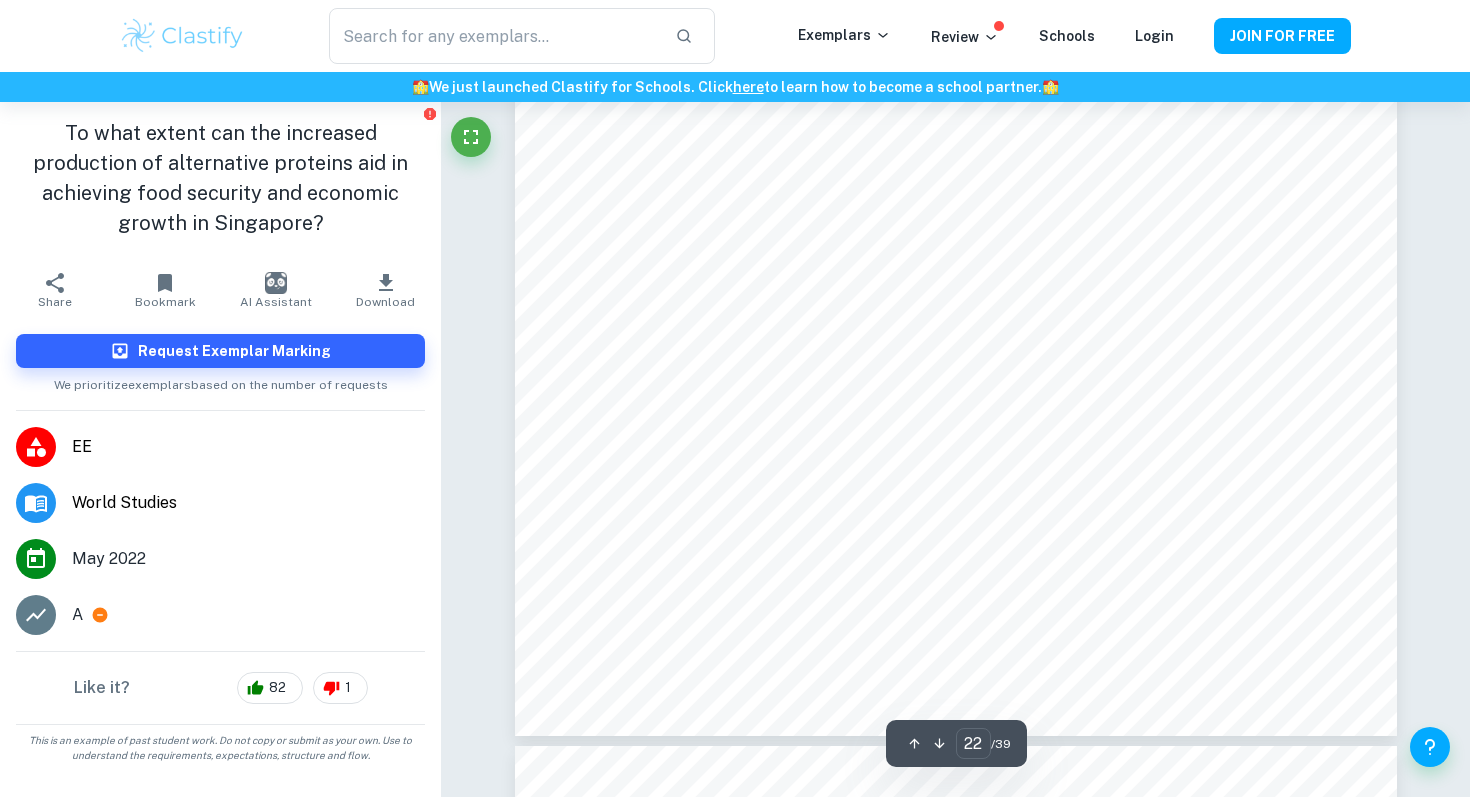 scroll, scrollTop: 25174, scrollLeft: 0, axis: vertical 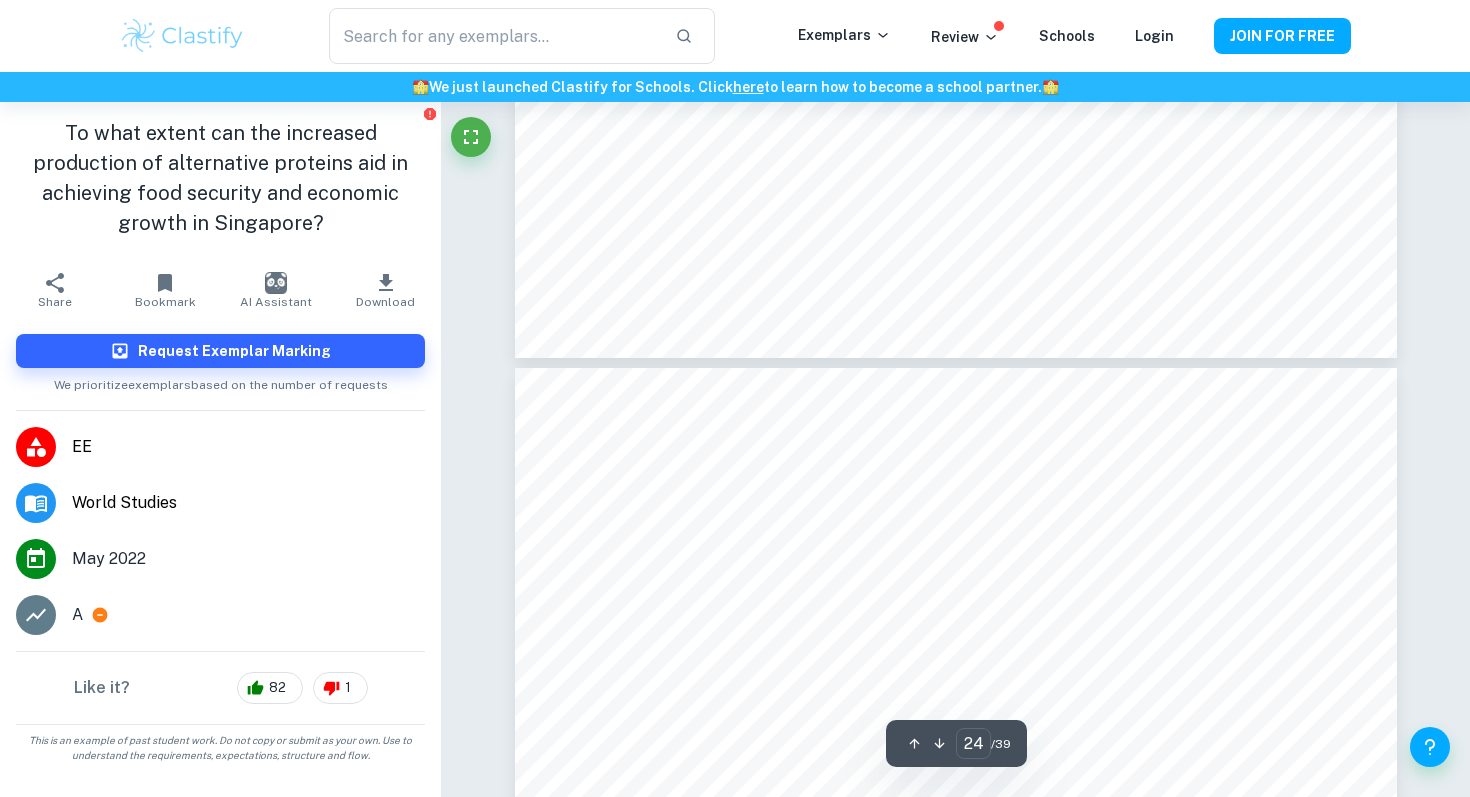 type on "25" 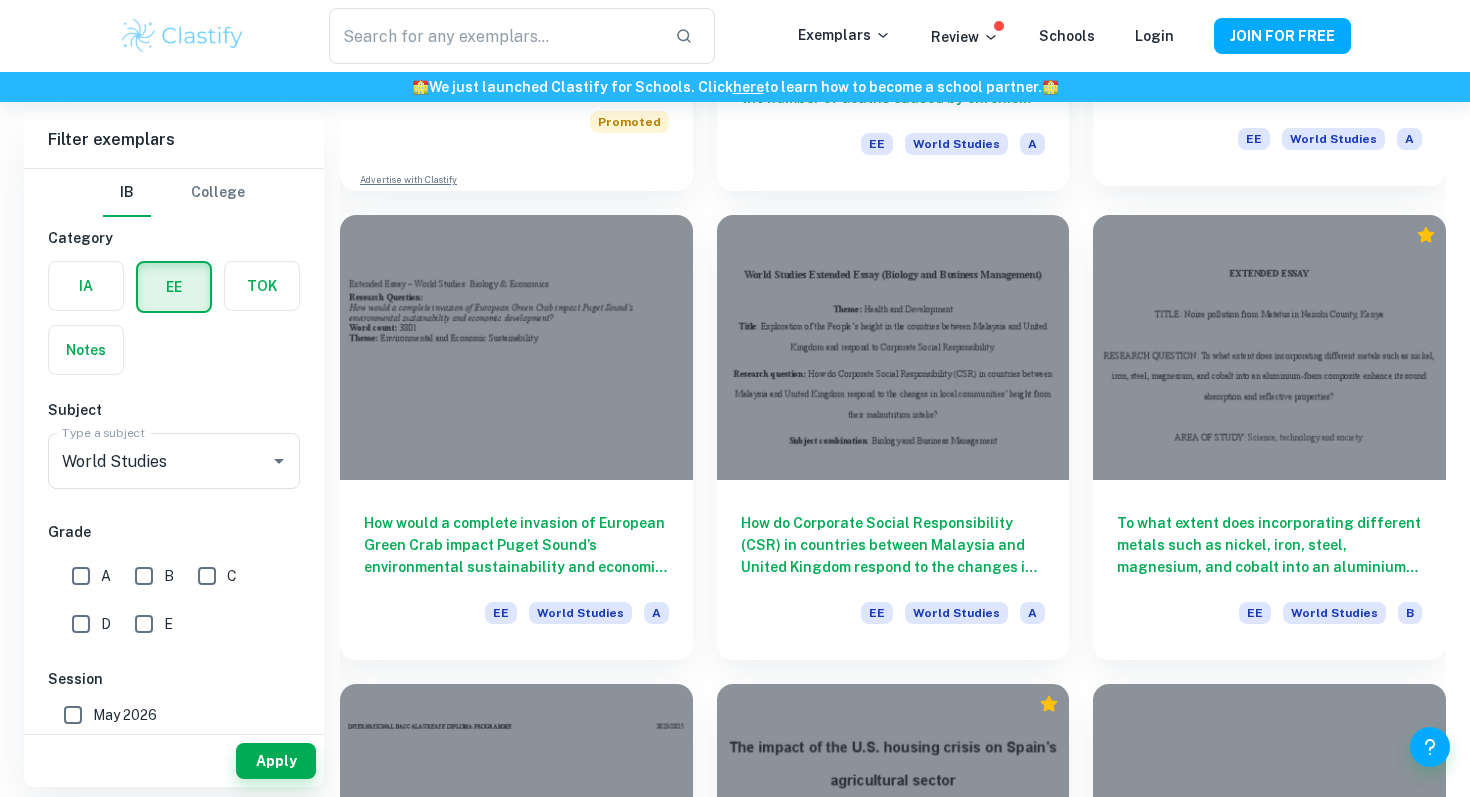 scroll, scrollTop: 9265, scrollLeft: 0, axis: vertical 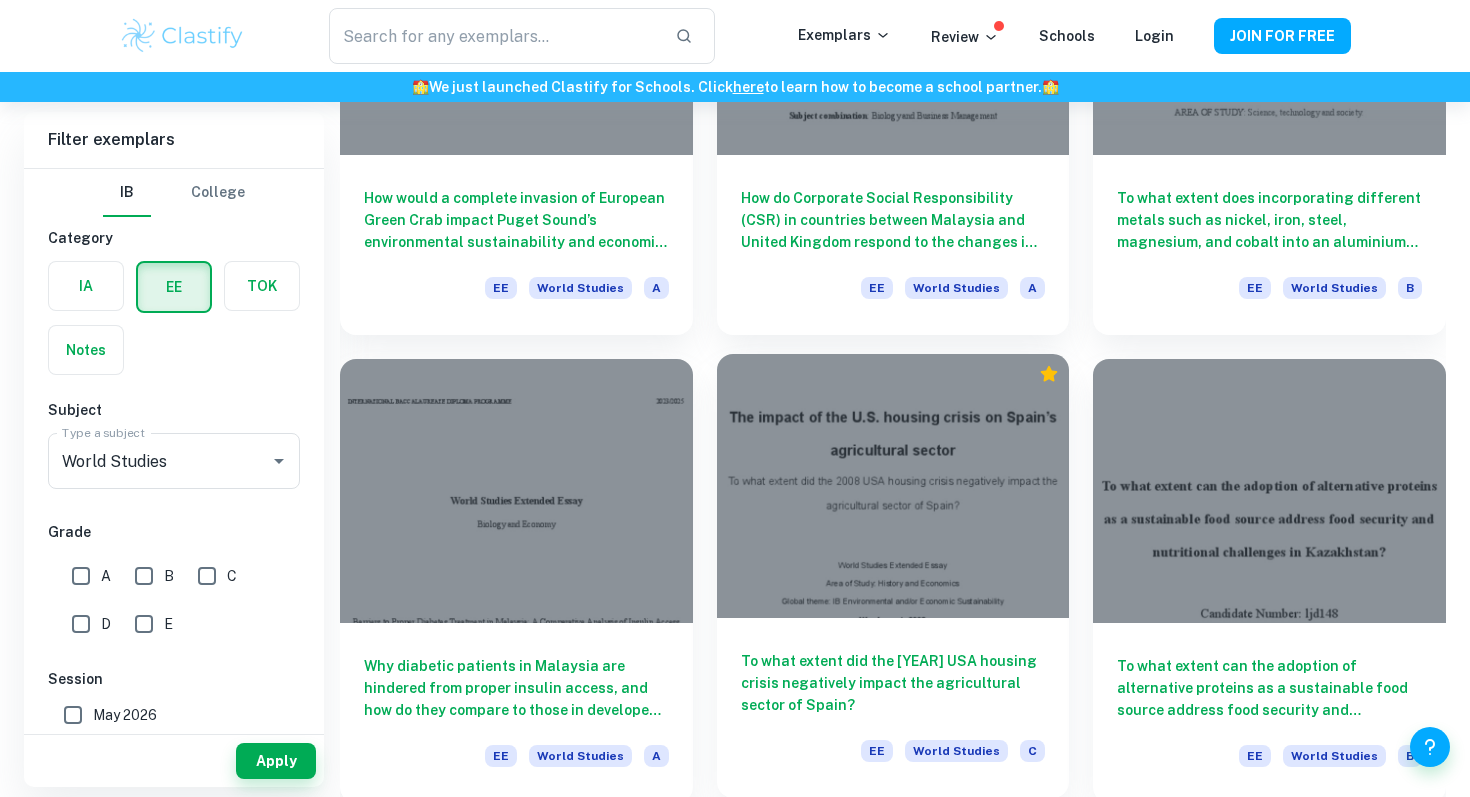 click on "To what extent did the [YEAR] USA housing crisis negatively impact the agricultural sector of Spain?" at bounding box center (893, 683) 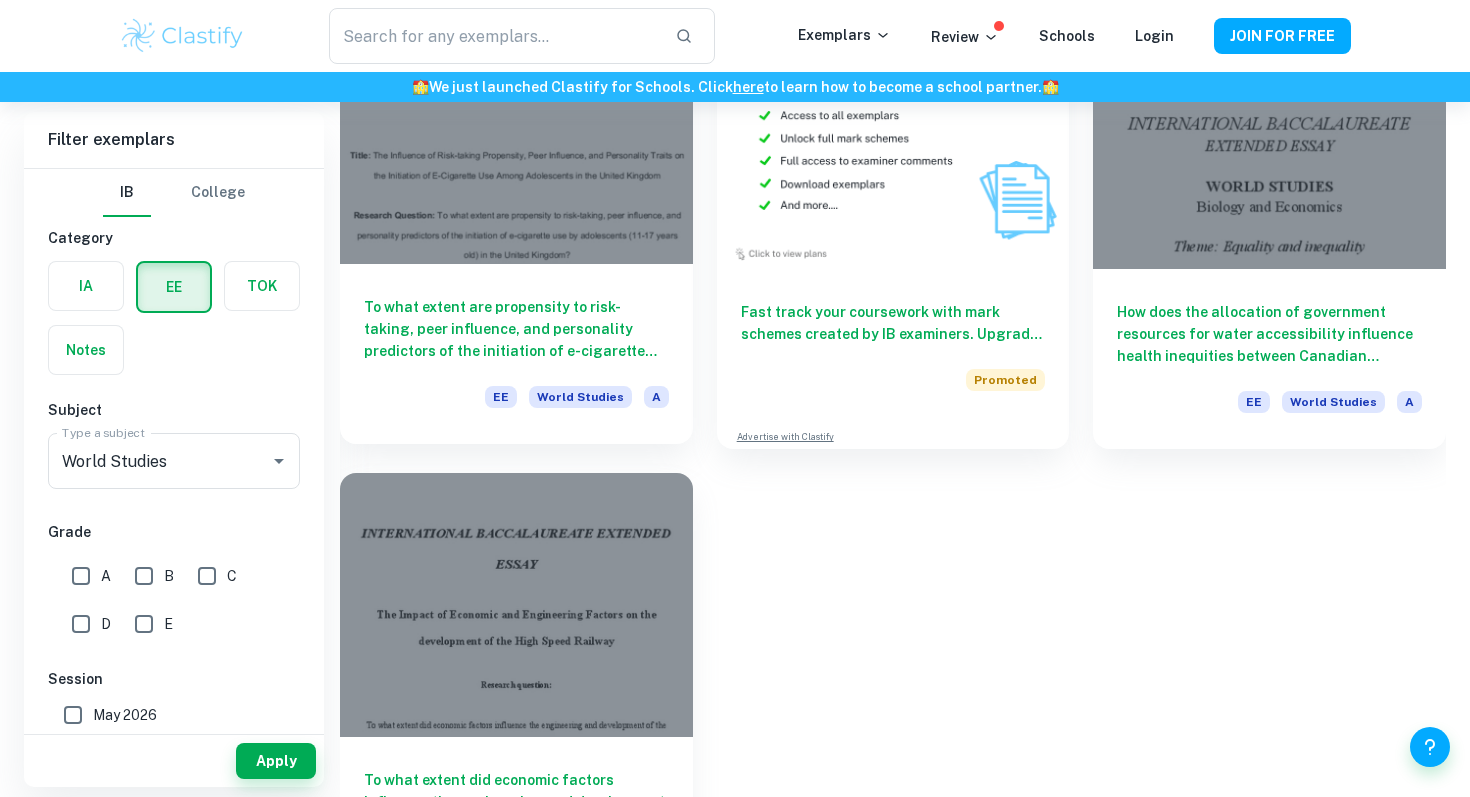 scroll, scrollTop: 10820, scrollLeft: 0, axis: vertical 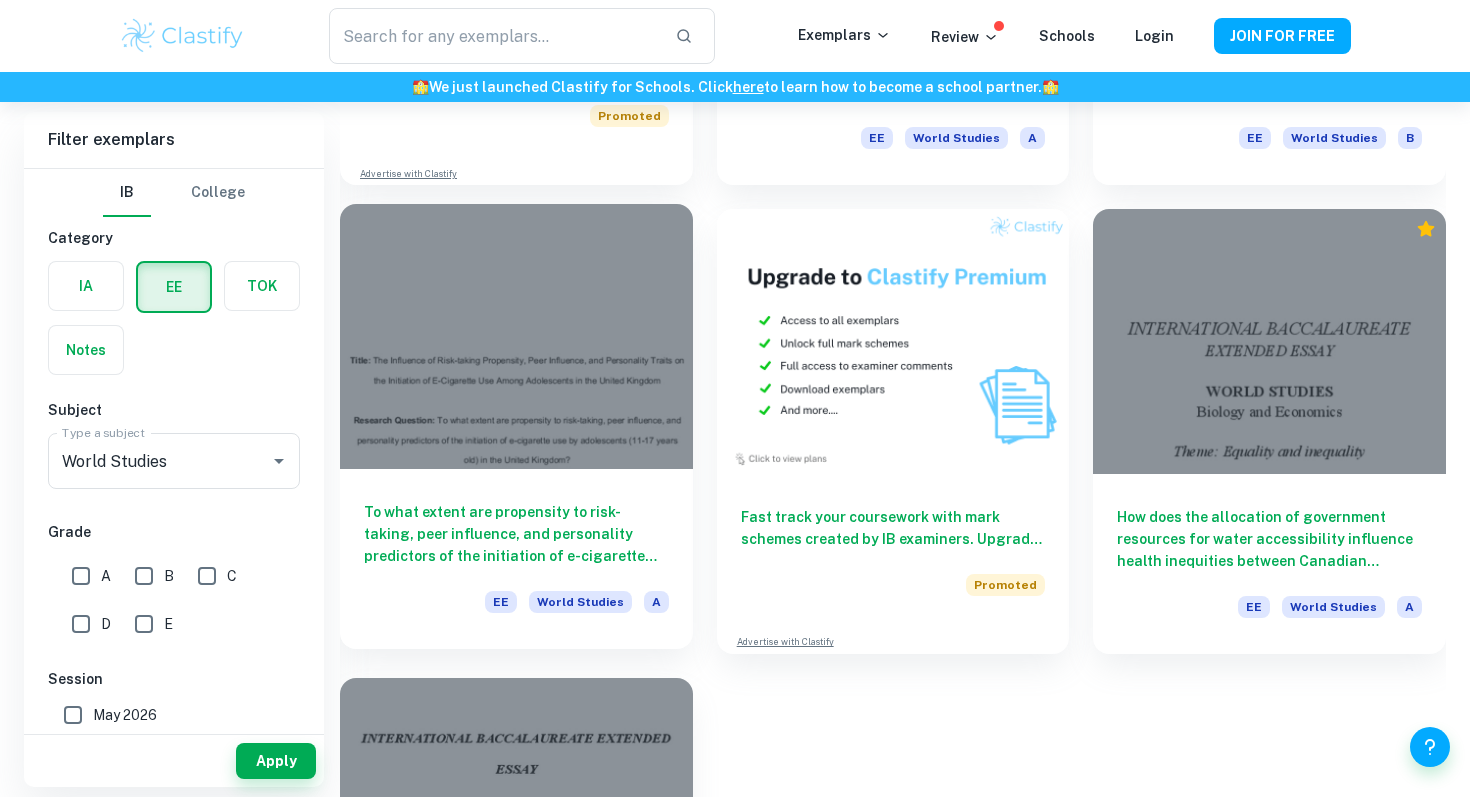 click on "To what extent are propensity to risk-taking, peer influence, and personality predictors of the initiation of e-cigarette use by adolescents (11-17 years old) in the United Kingdom?" at bounding box center (516, 534) 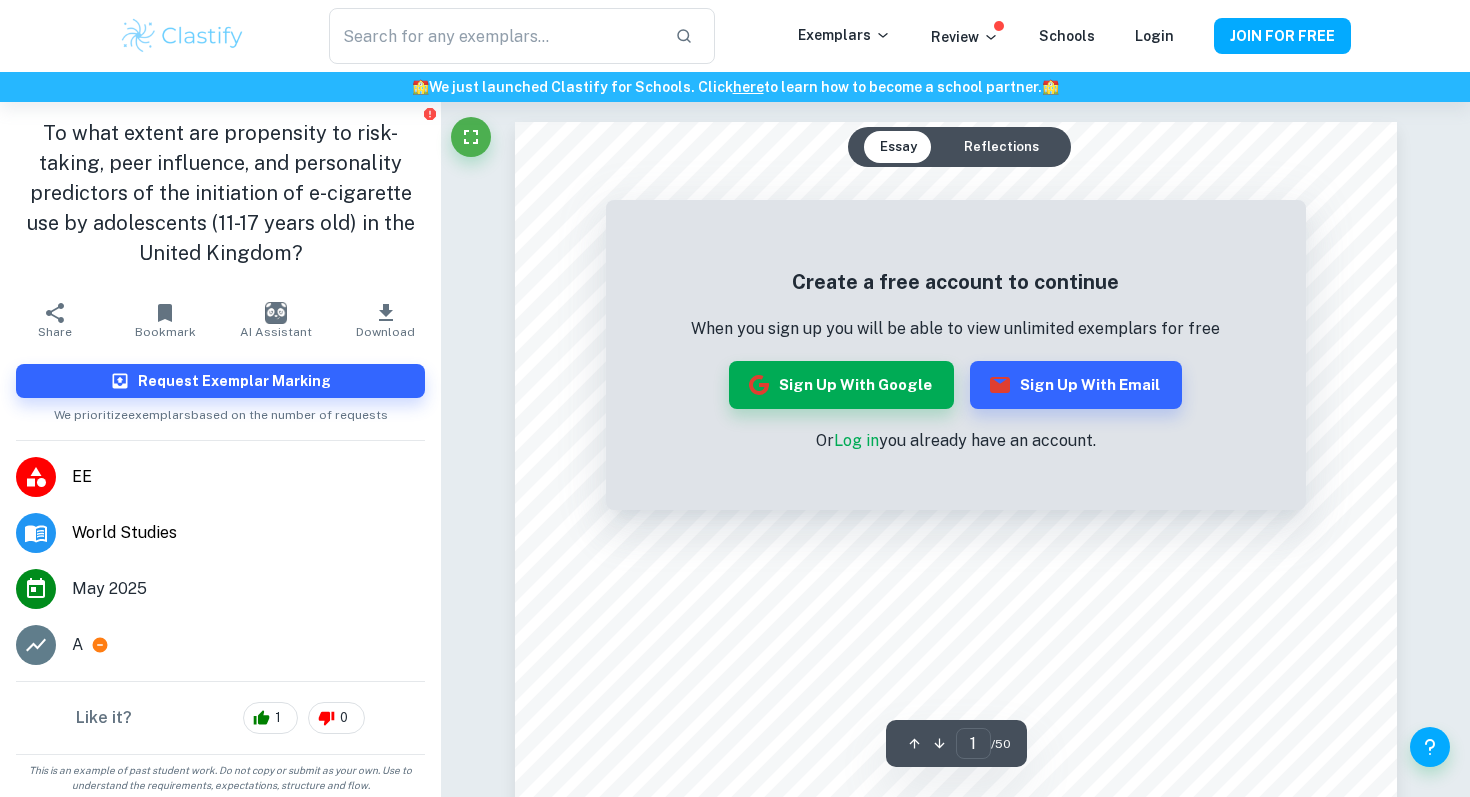 scroll, scrollTop: 2, scrollLeft: 0, axis: vertical 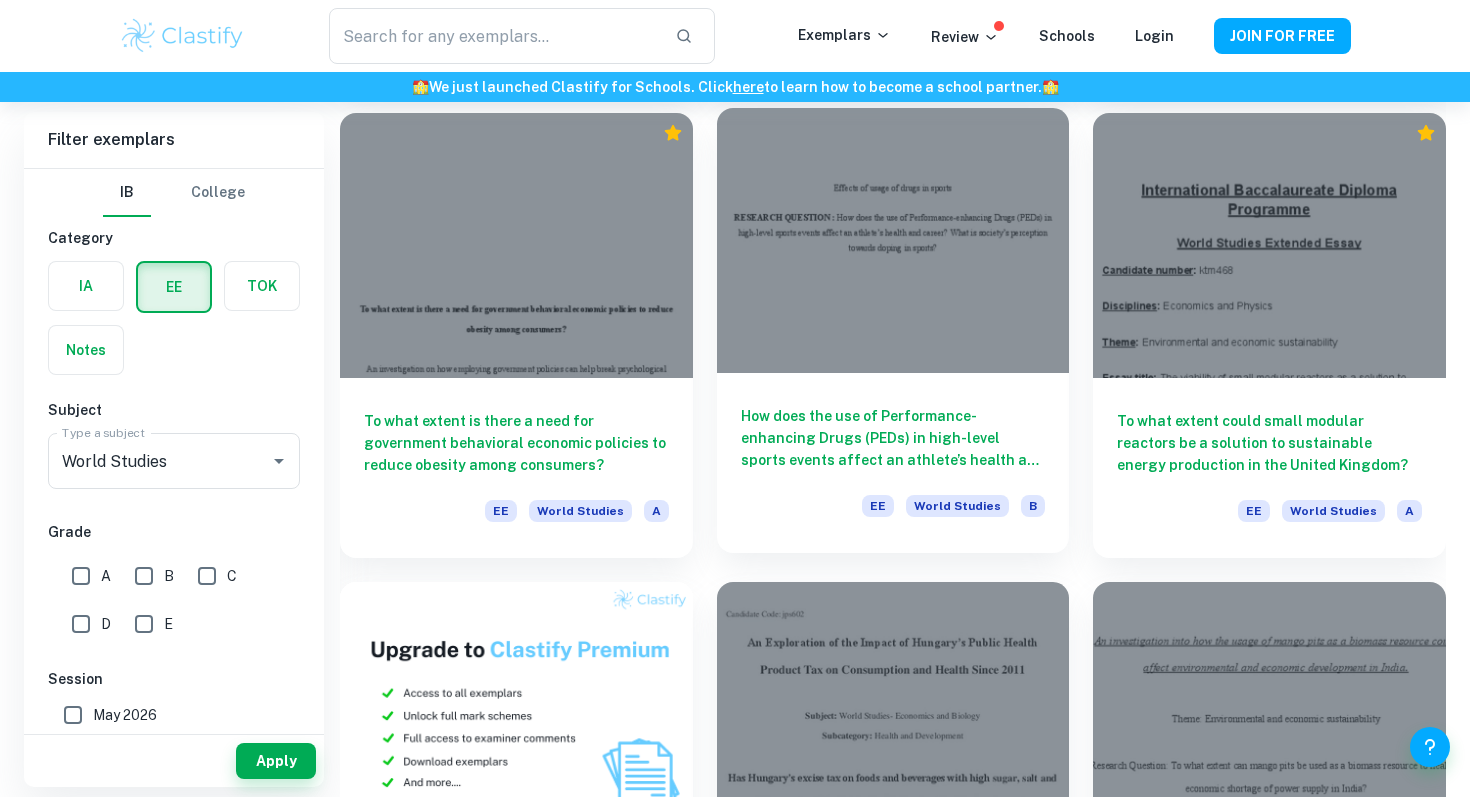 click at bounding box center (893, 240) 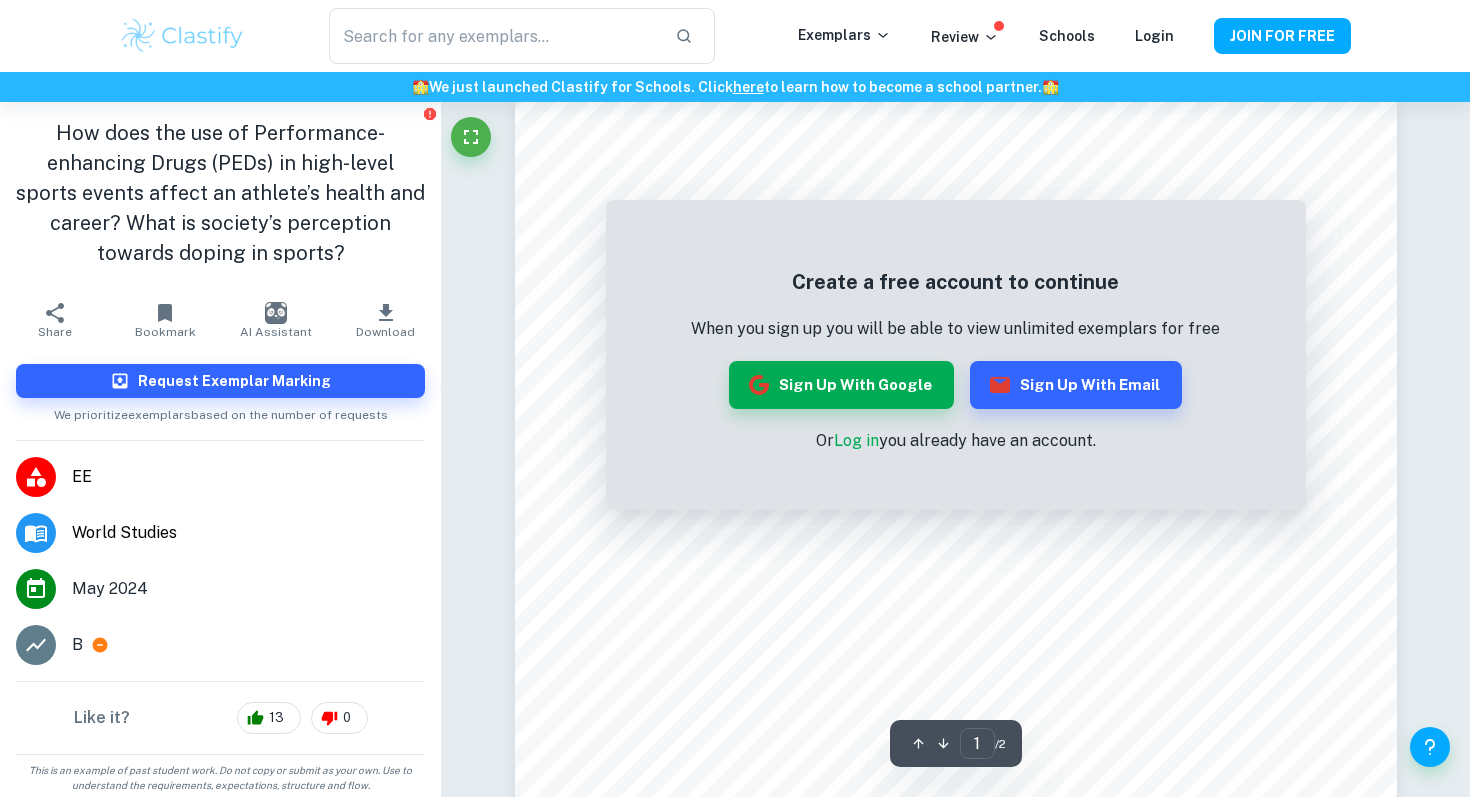 scroll, scrollTop: 0, scrollLeft: 0, axis: both 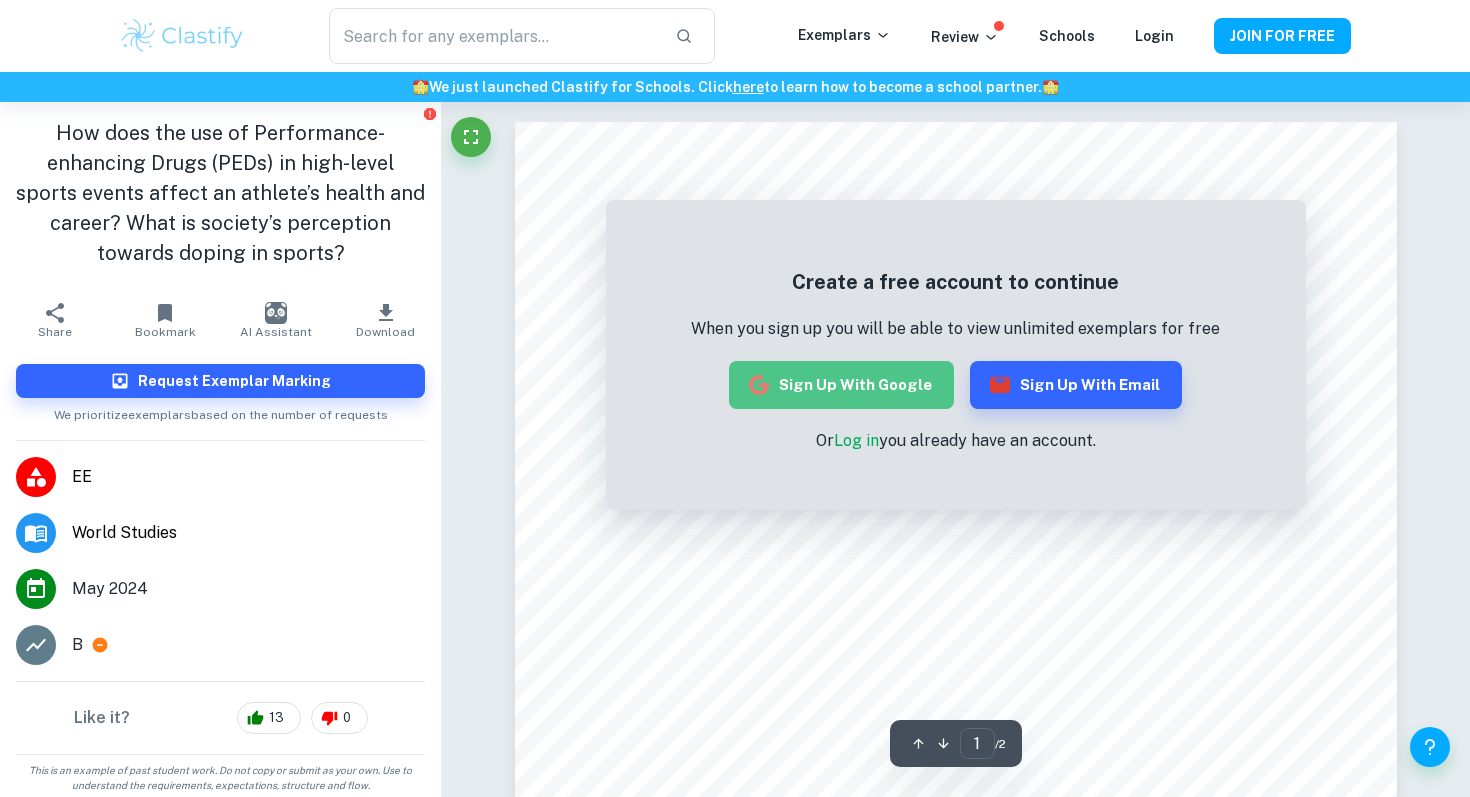 click on "Sign up with Google" at bounding box center [841, 385] 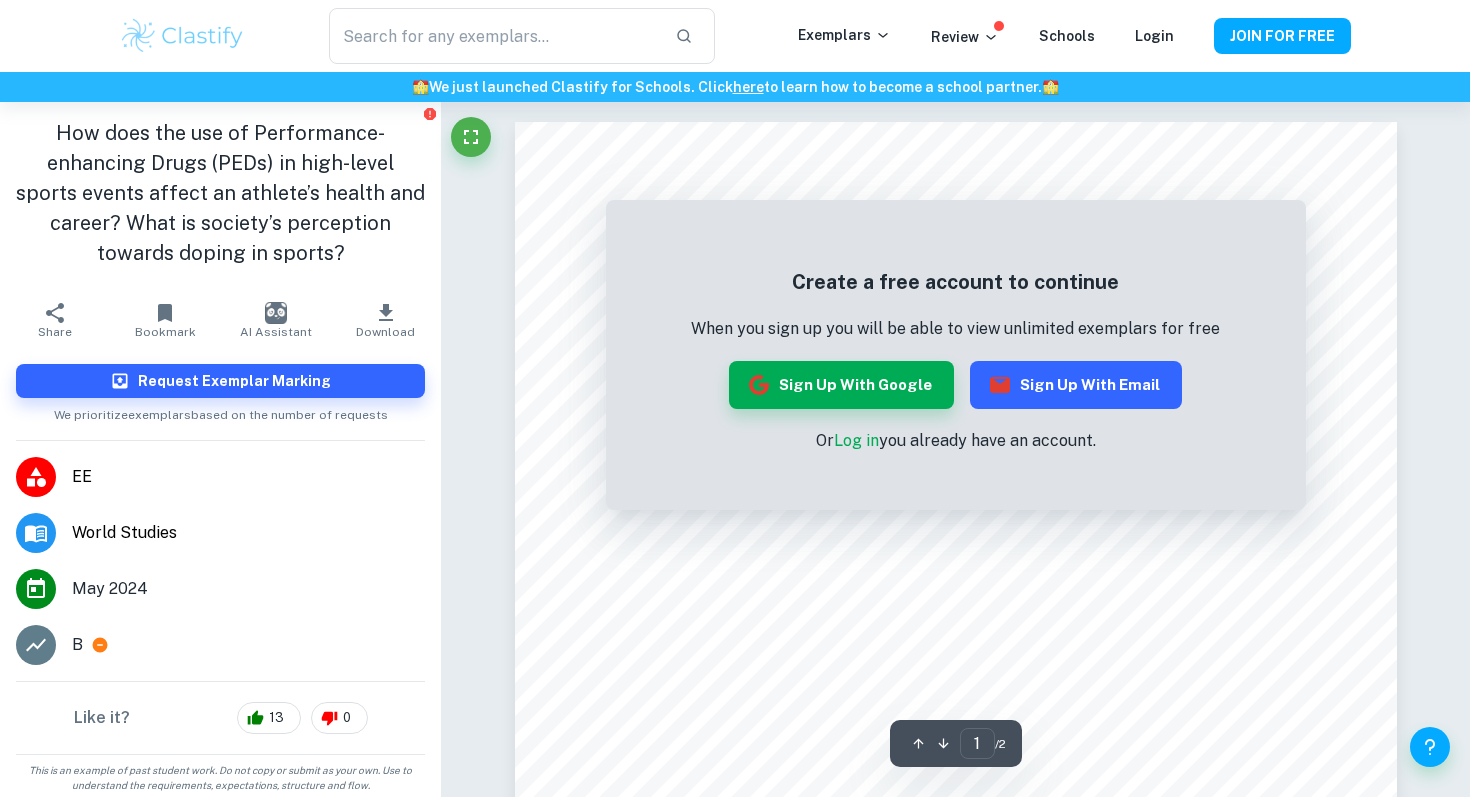click on "Sign up with Email" at bounding box center (1076, 385) 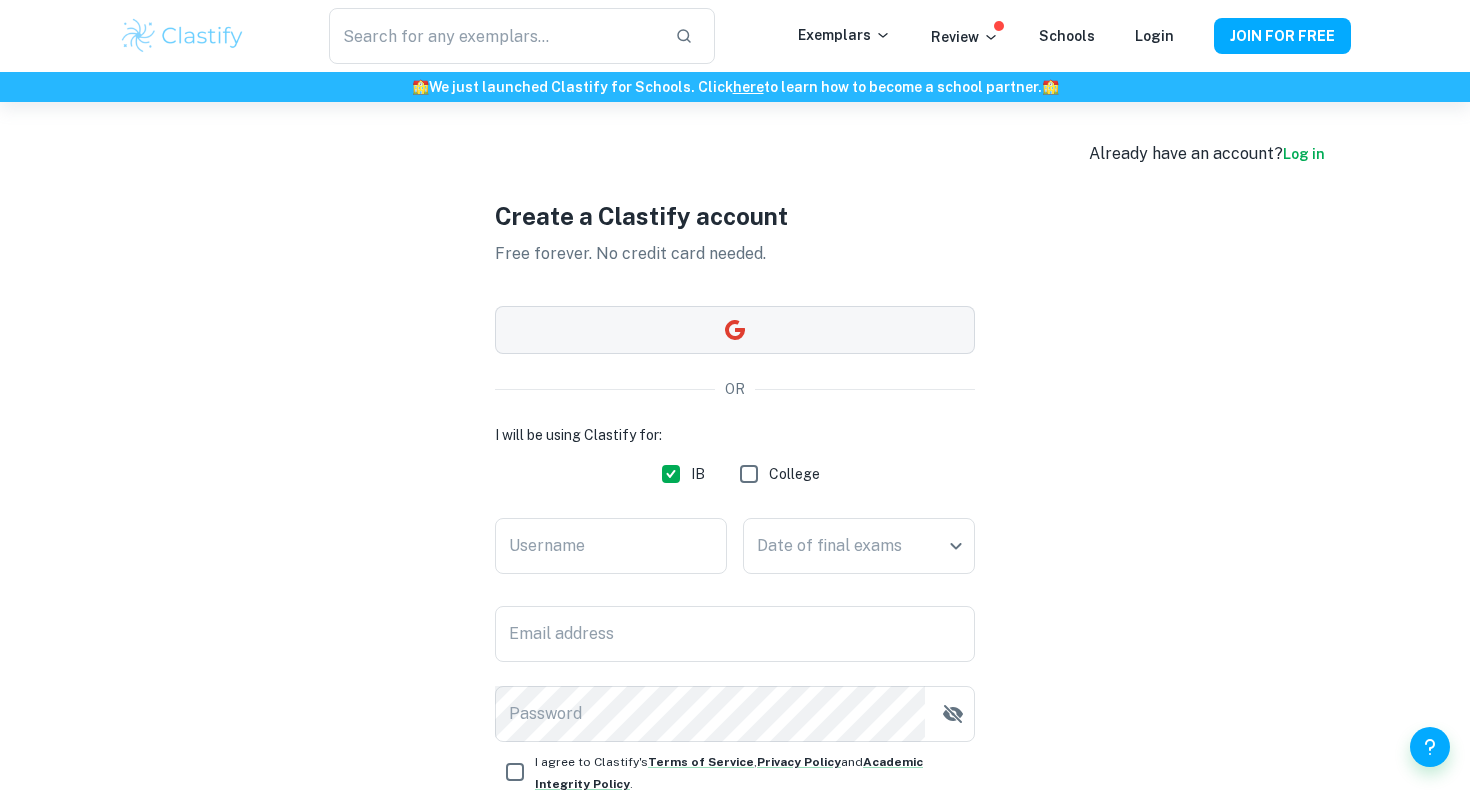 click at bounding box center [735, 330] 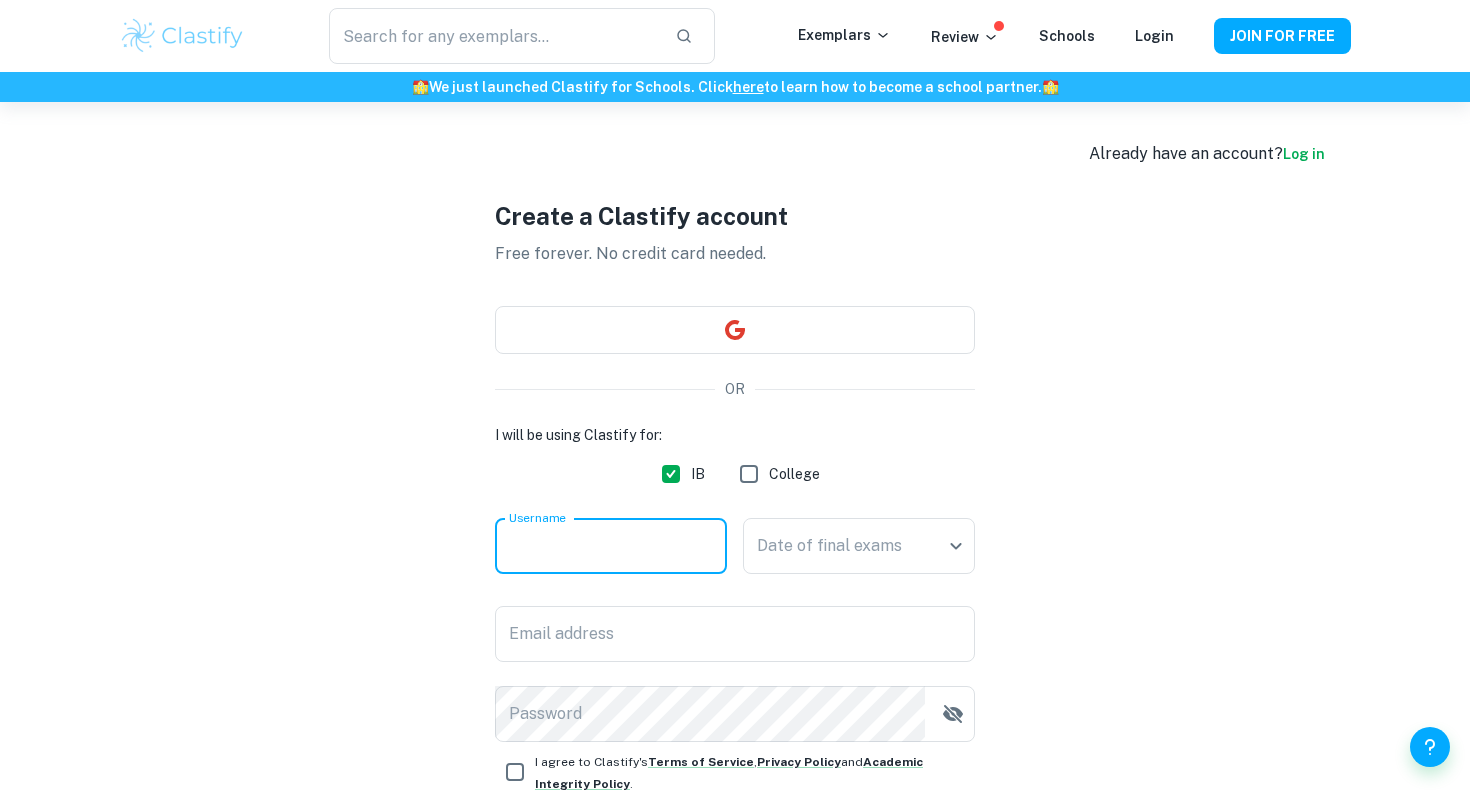 click on "Username" at bounding box center (611, 546) 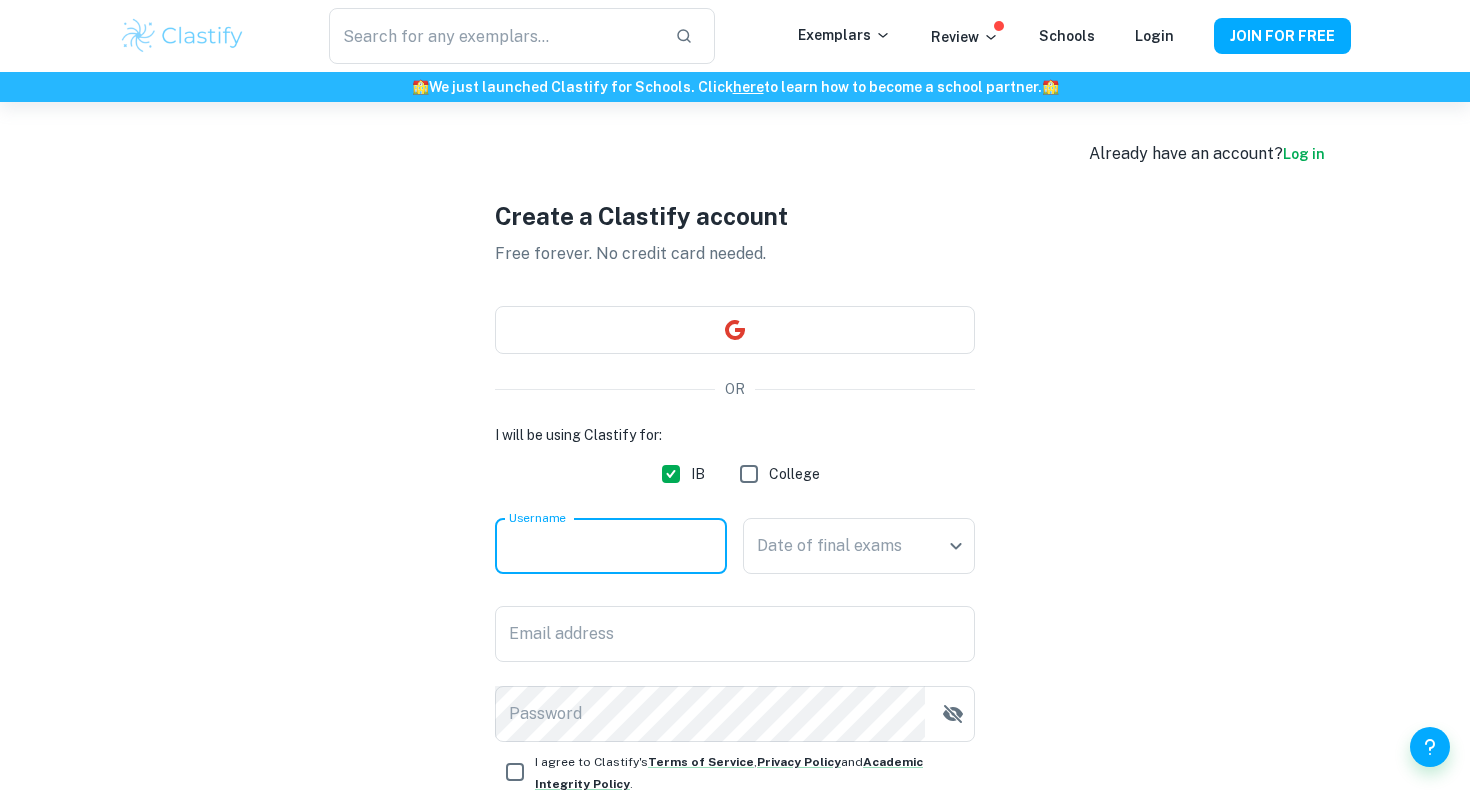 type on "P" 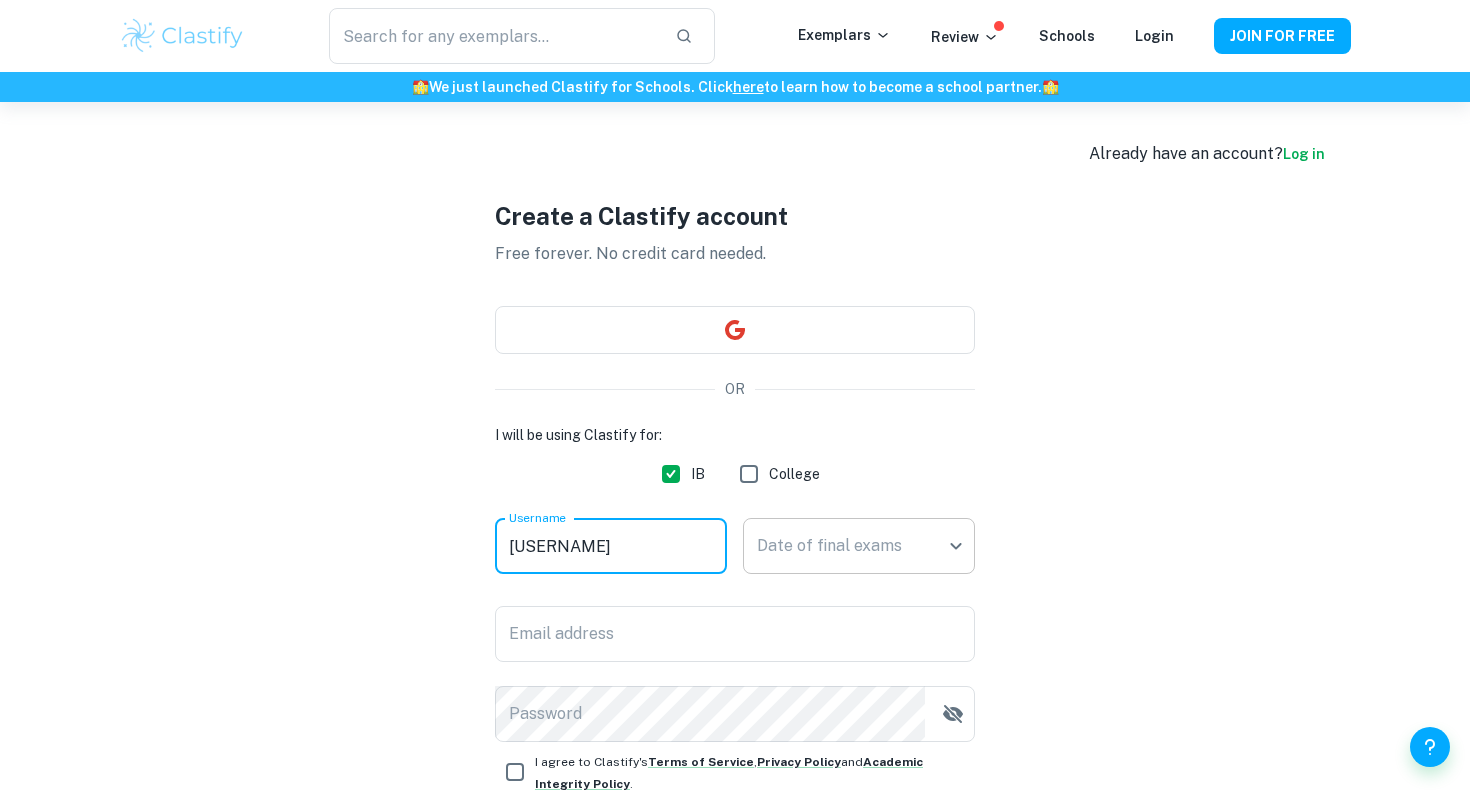type on "[USERNAME]" 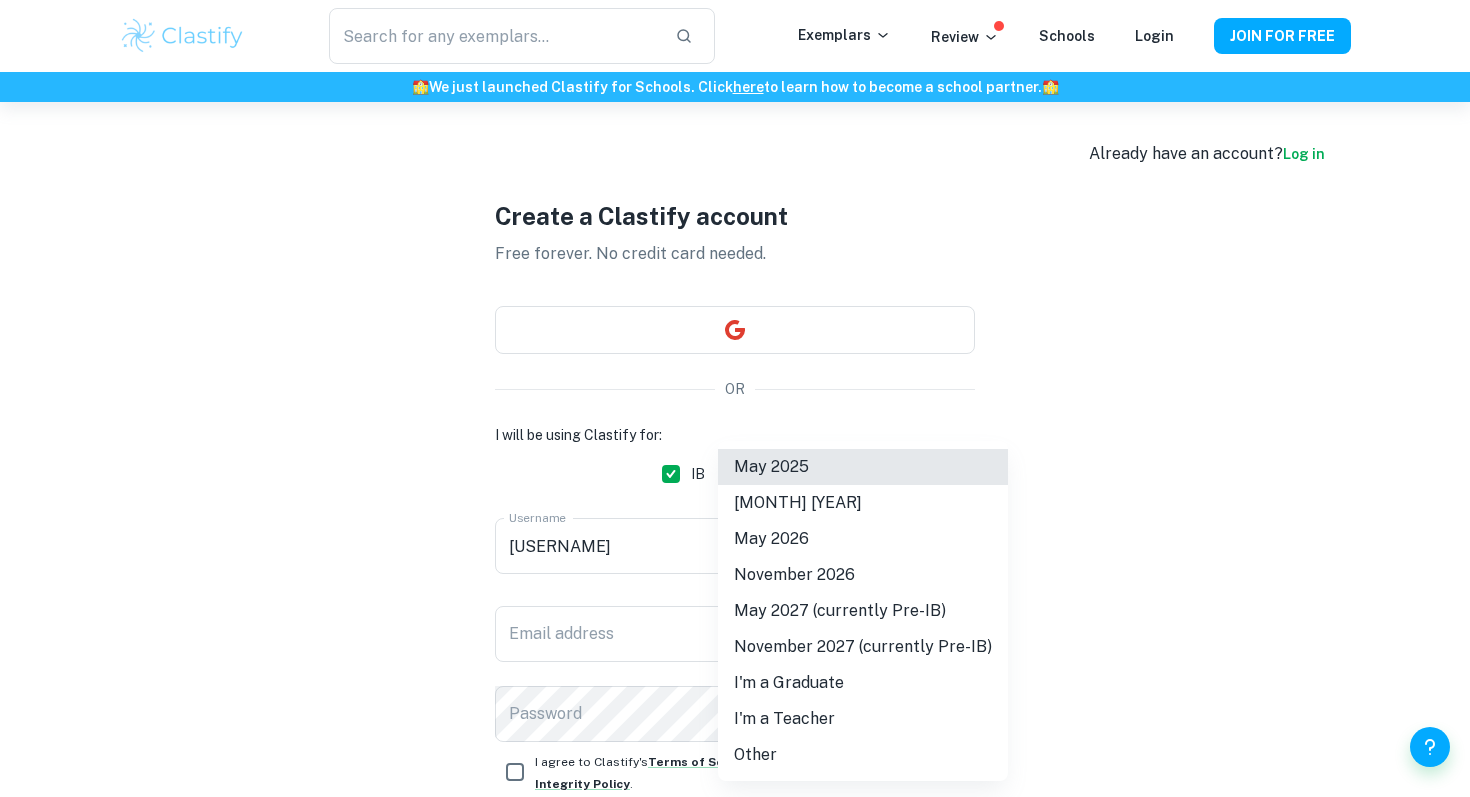 click on "November 2026" at bounding box center (863, 575) 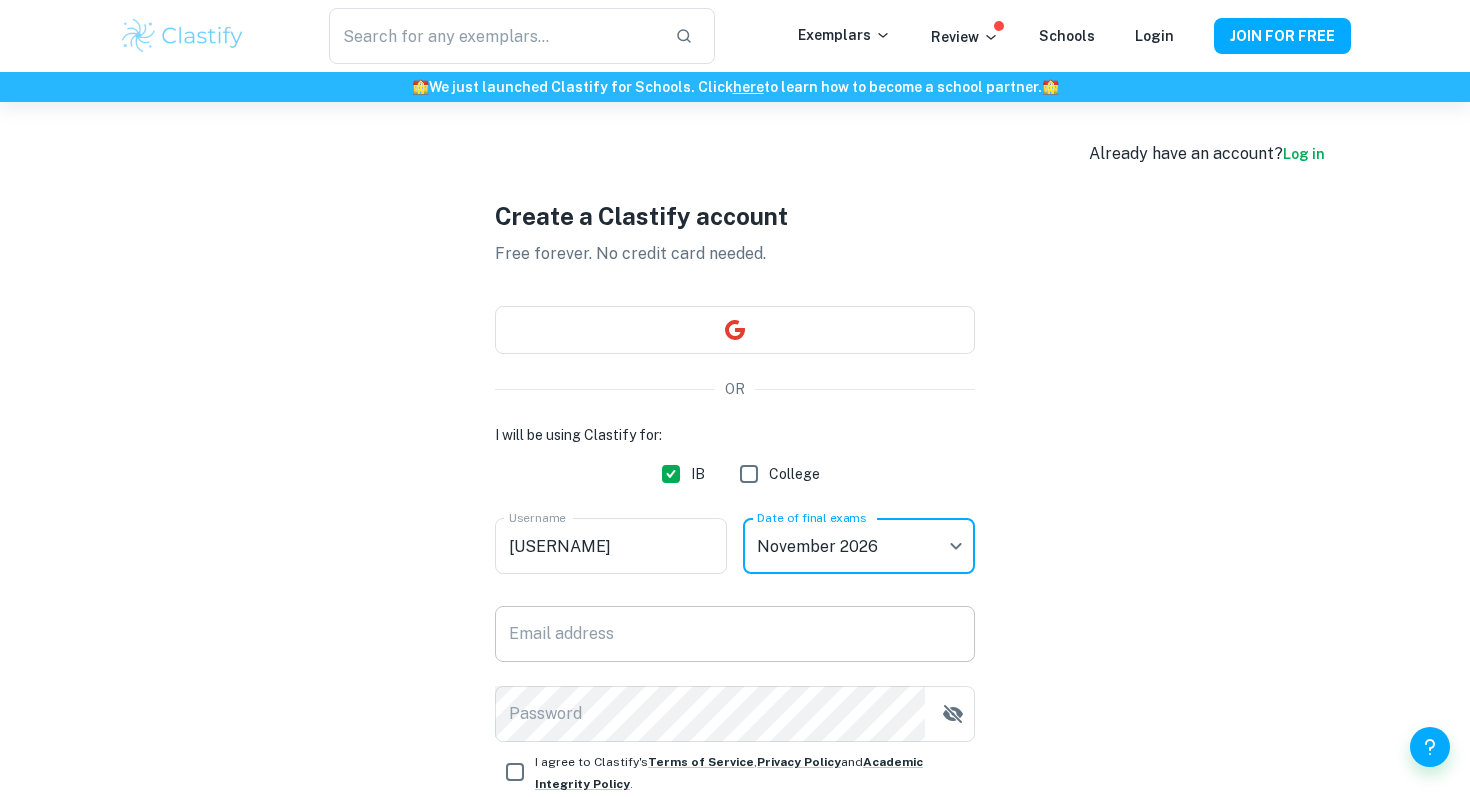 scroll, scrollTop: 73, scrollLeft: 0, axis: vertical 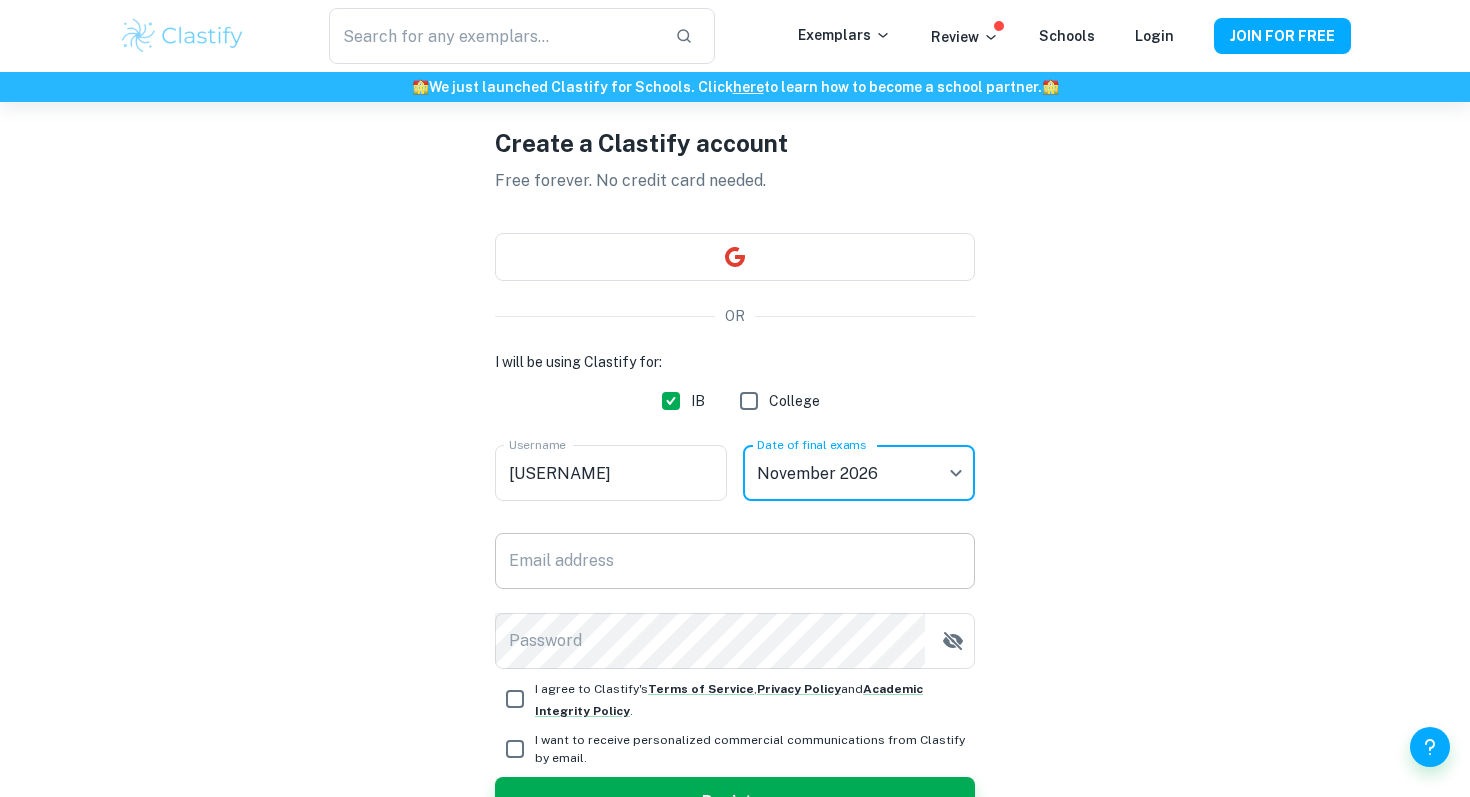 click on "Email address" at bounding box center [735, 561] 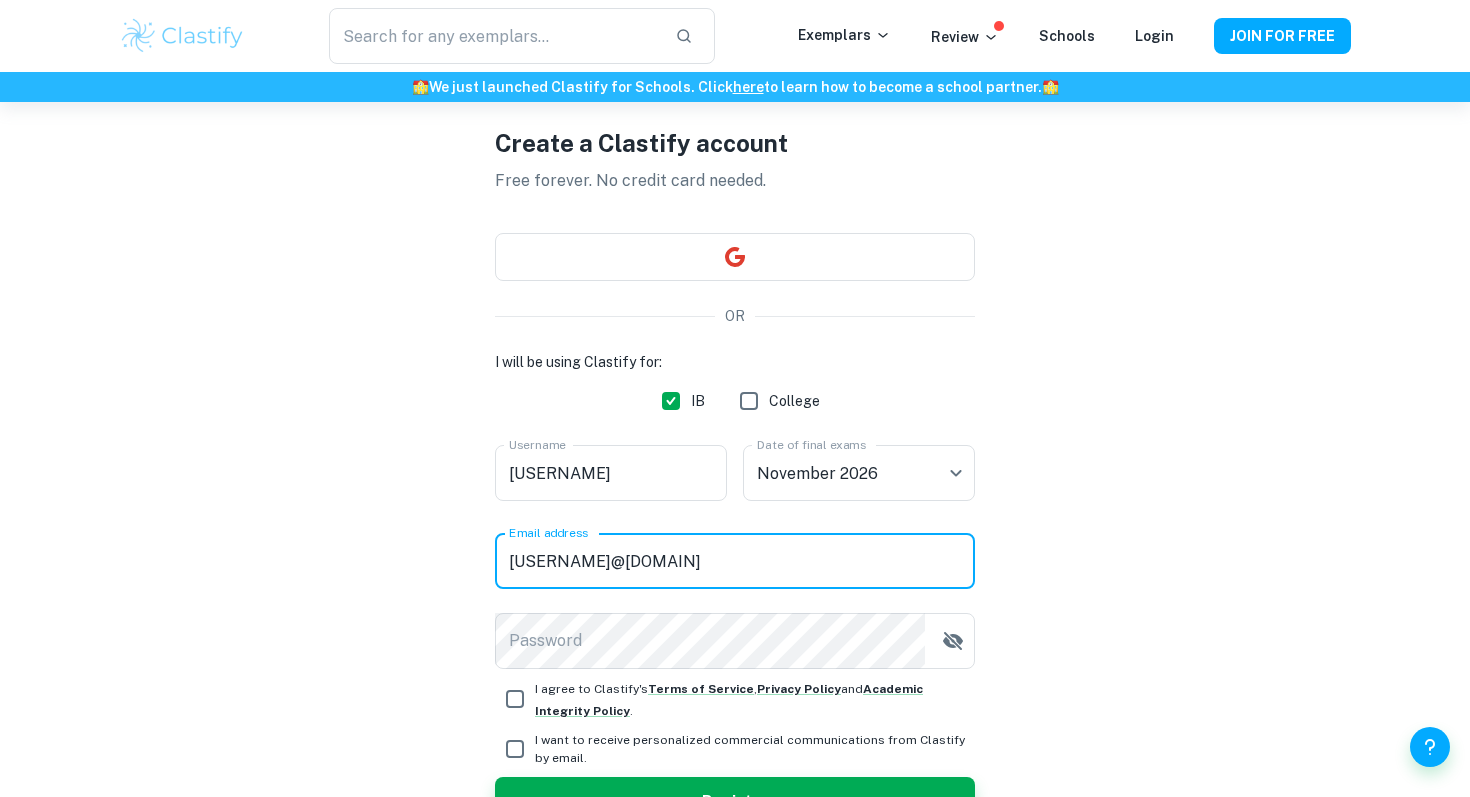 type on "[USERNAME]@[DOMAIN]" 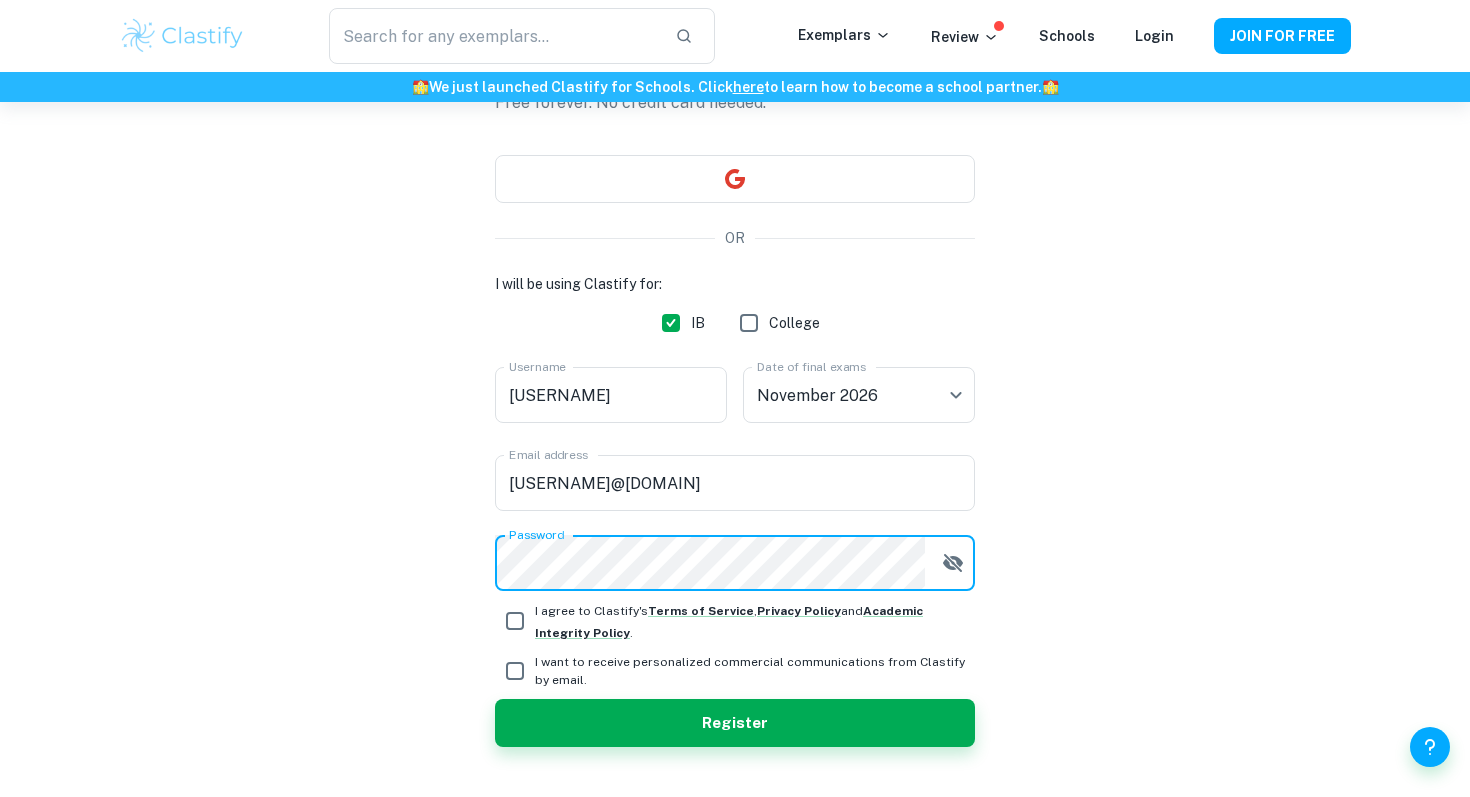 scroll, scrollTop: 171, scrollLeft: 0, axis: vertical 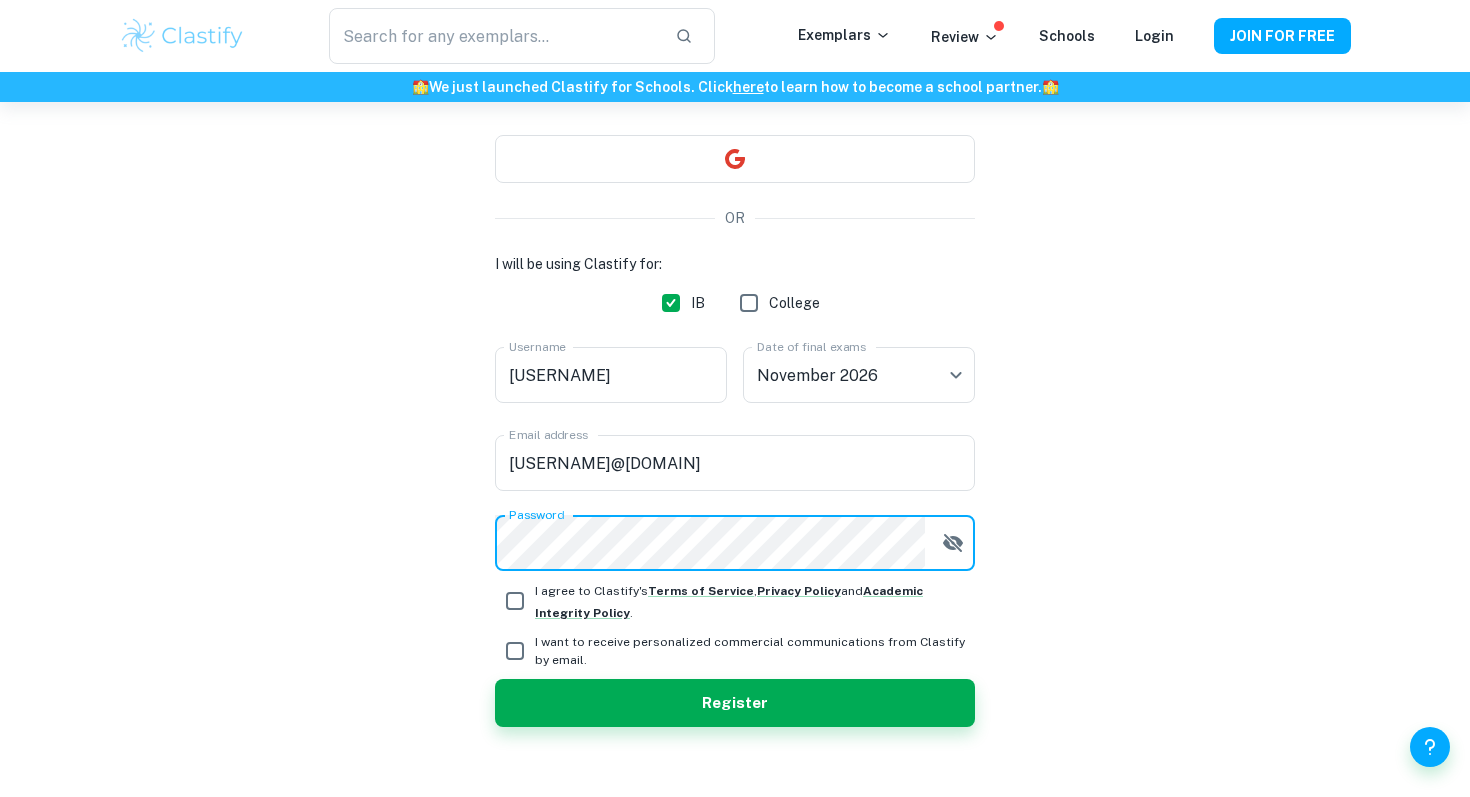 click on "I agree to Clastify's  Terms of Service ,  Privacy Policy  and  Academic Integrity Policy ." at bounding box center (515, 601) 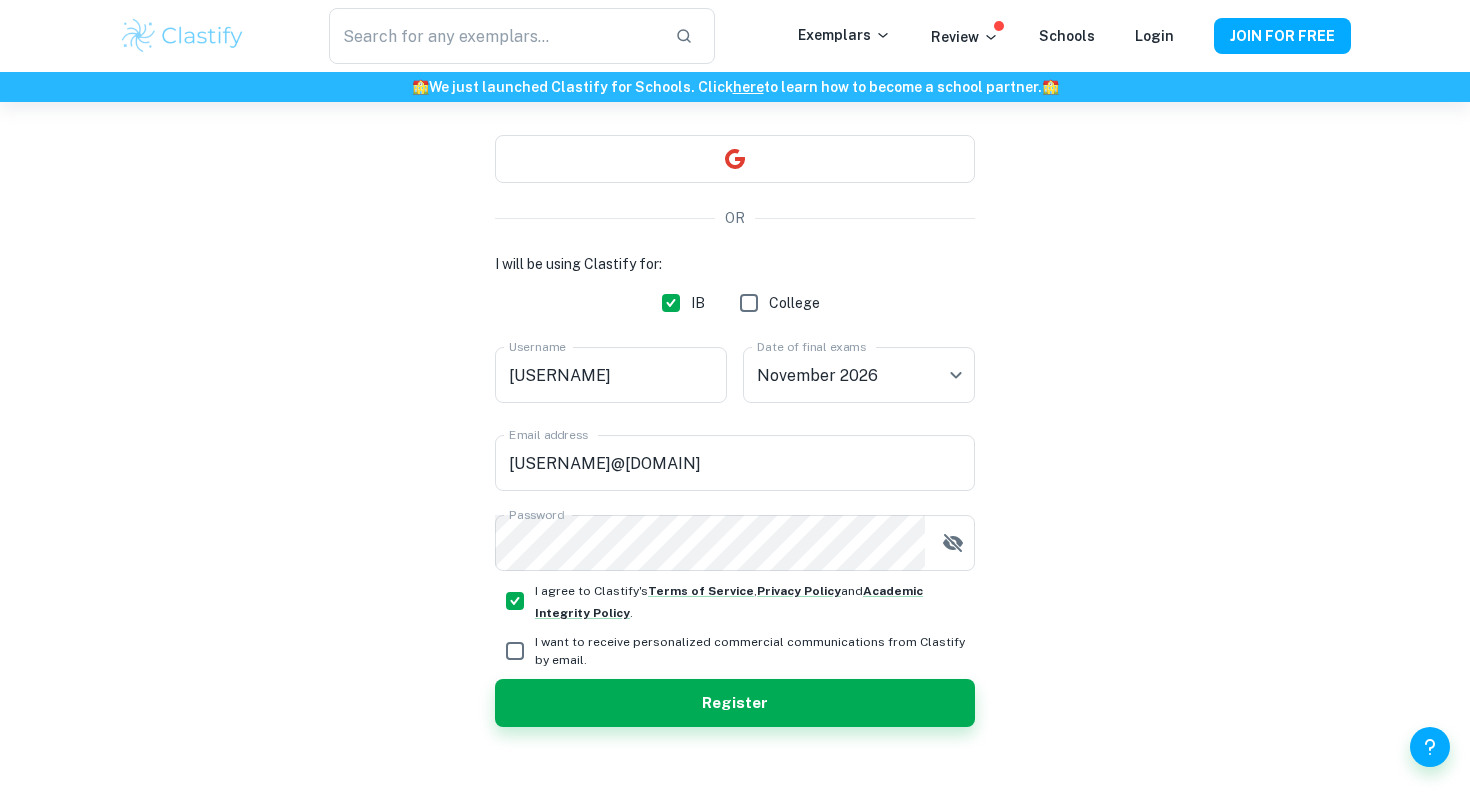 click on "I want to receive personalized commercial communications from Clastify by email." at bounding box center (515, 651) 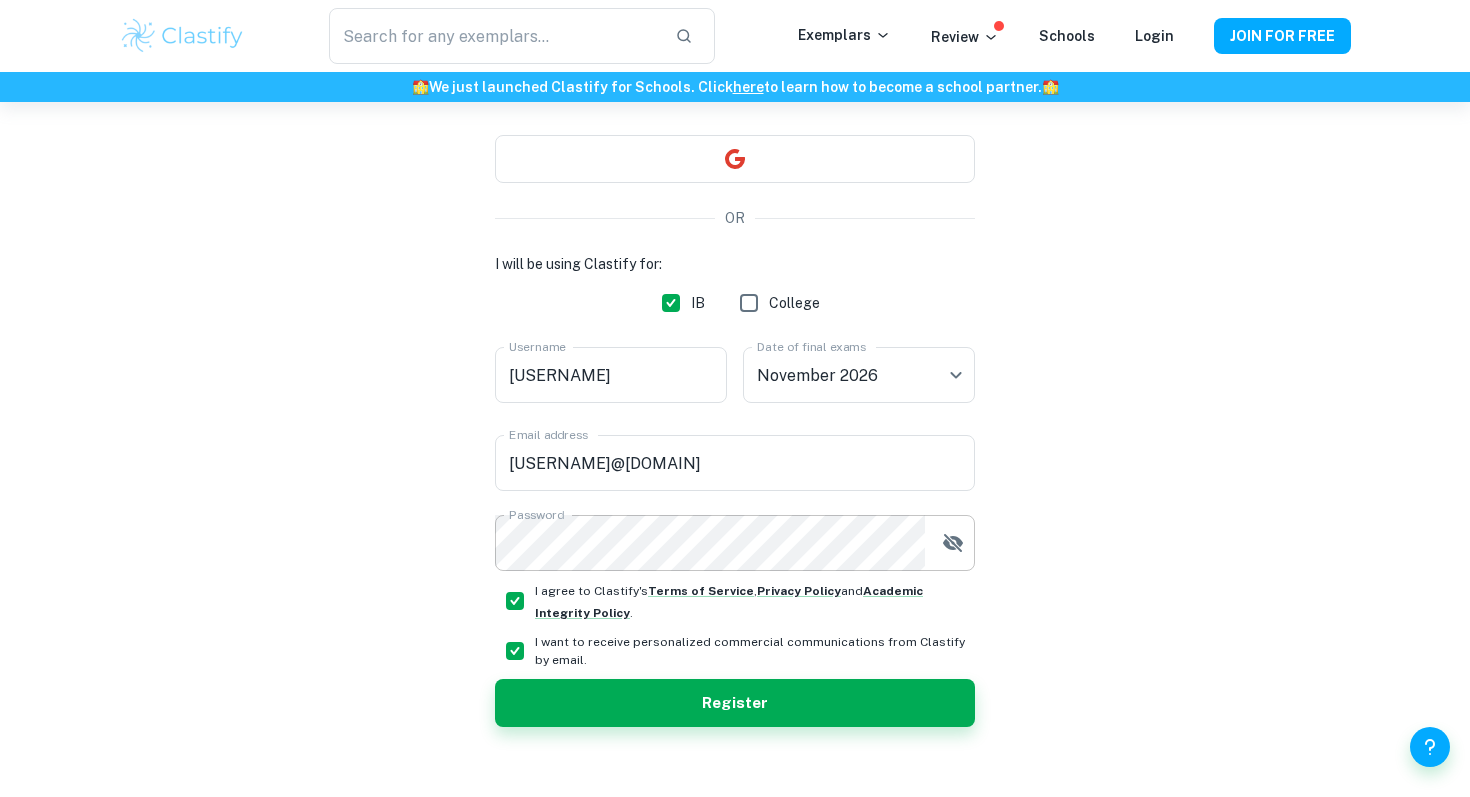 click 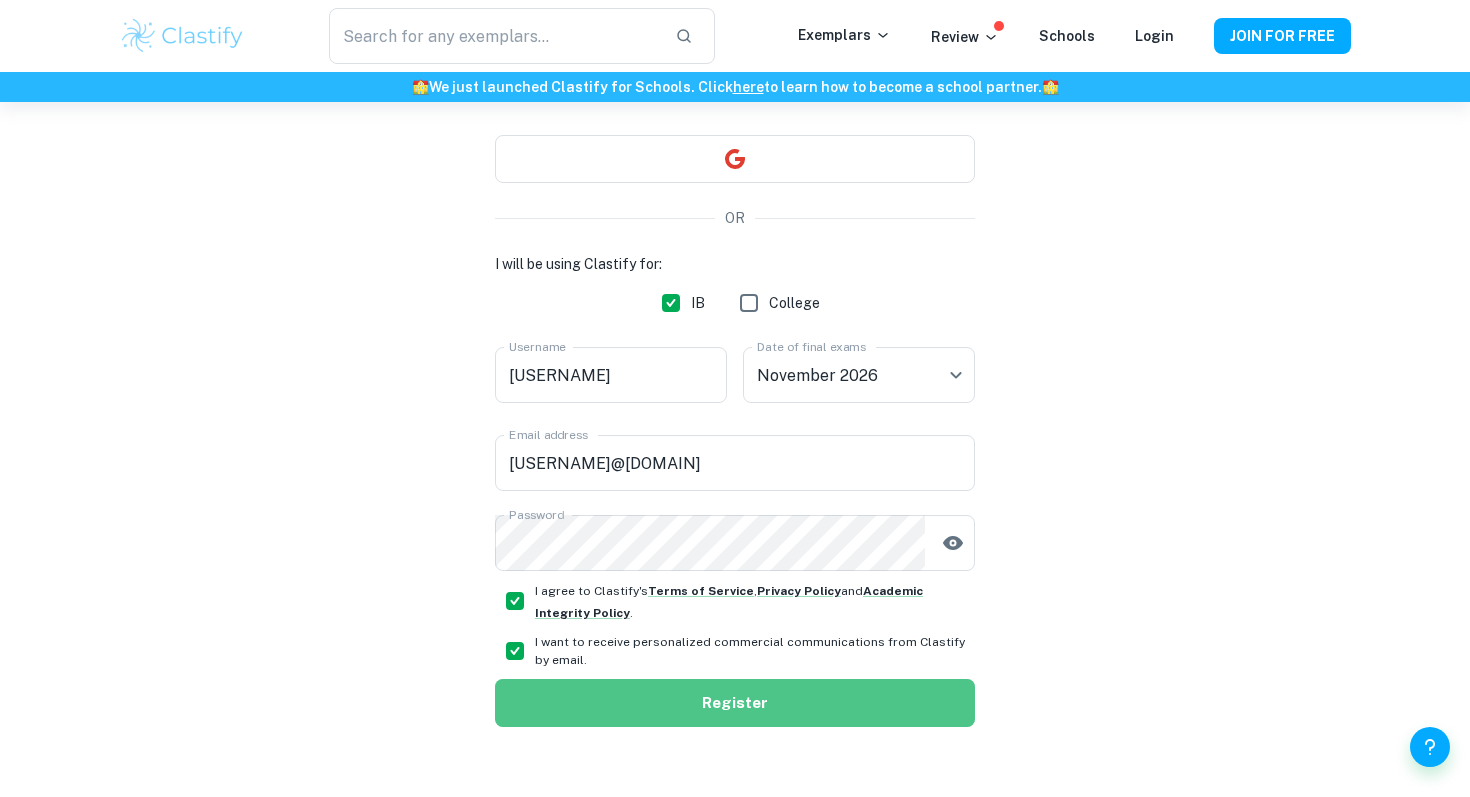 click on "Register" at bounding box center [735, 703] 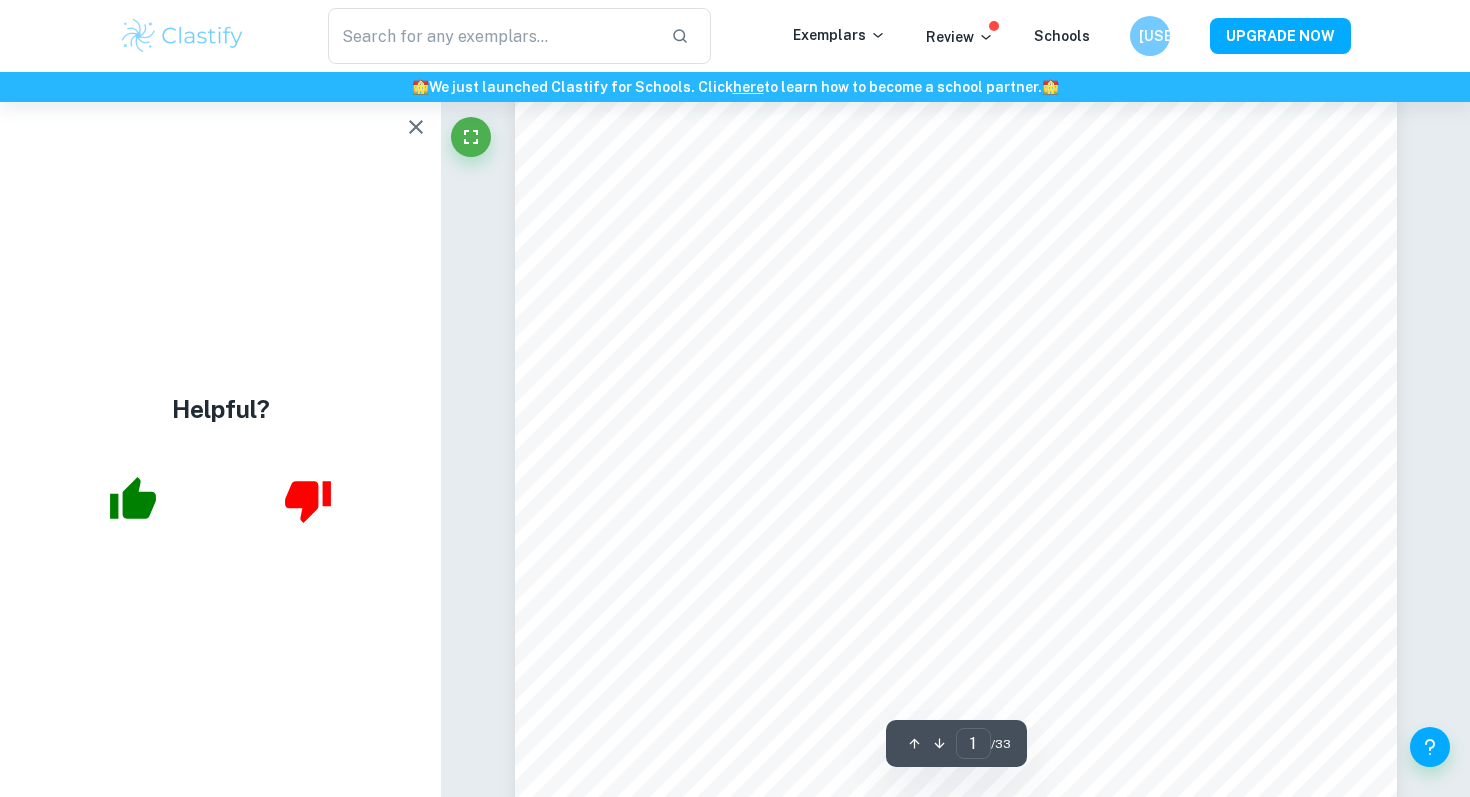 scroll, scrollTop: 0, scrollLeft: 0, axis: both 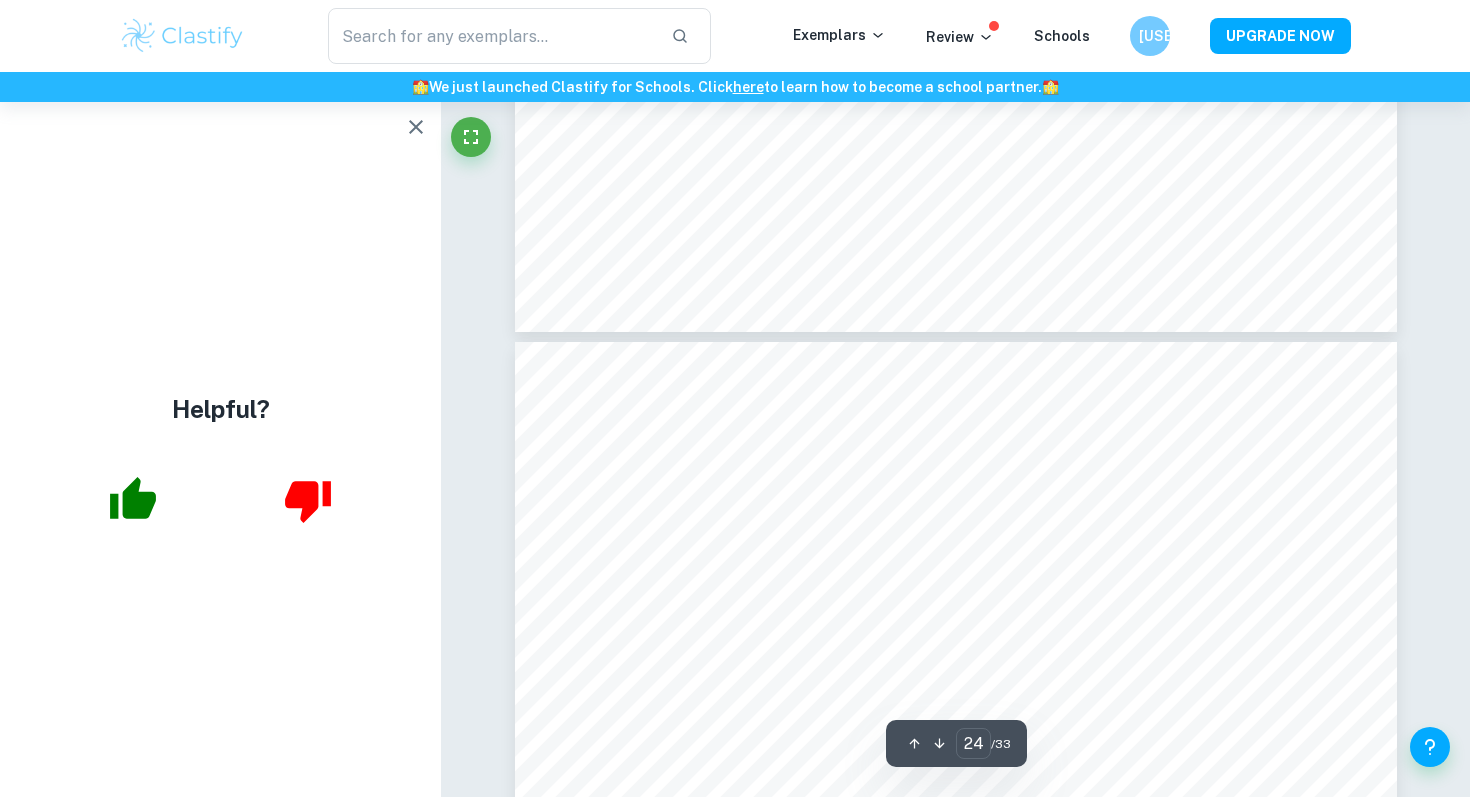 type on "25" 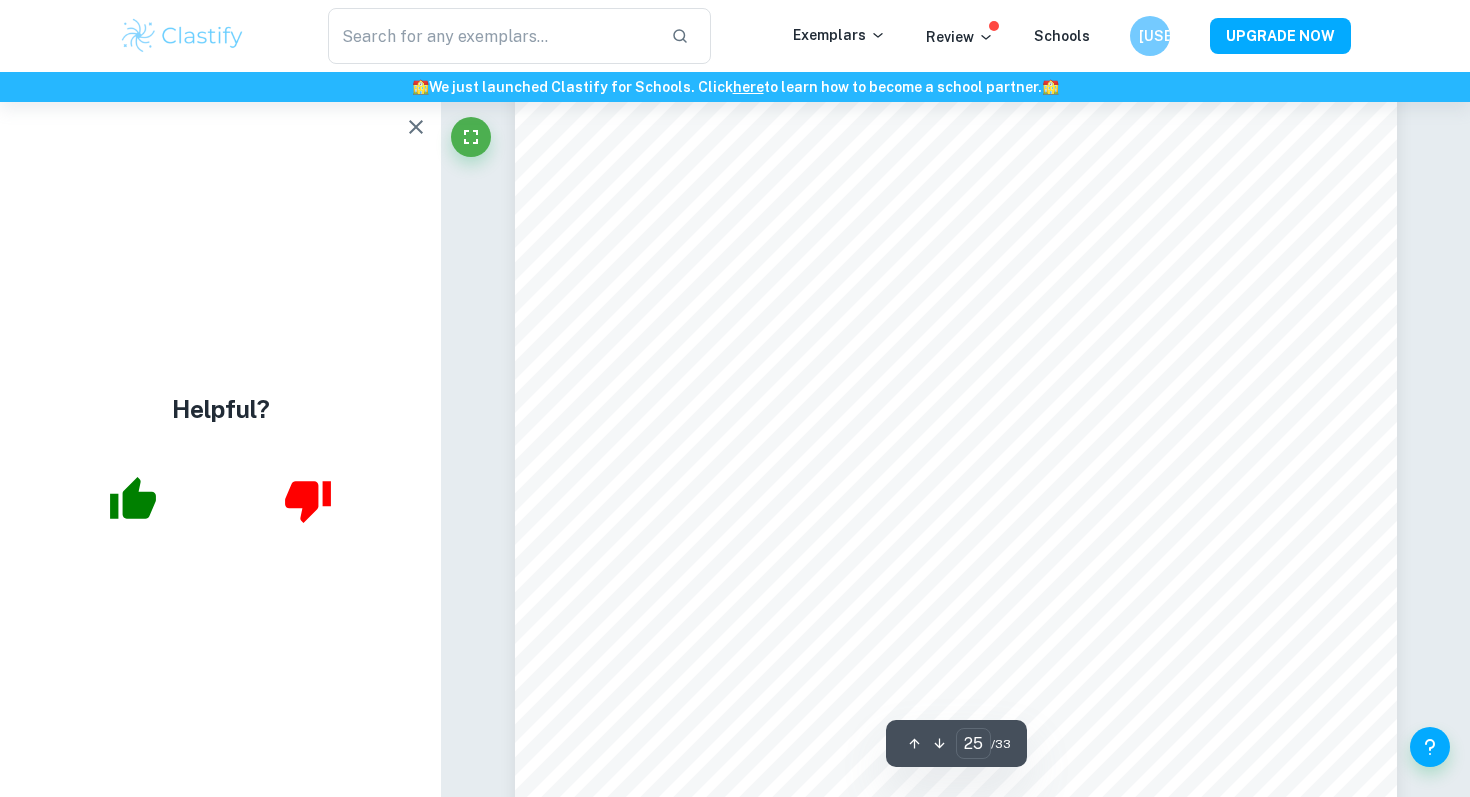 scroll, scrollTop: 28624, scrollLeft: 0, axis: vertical 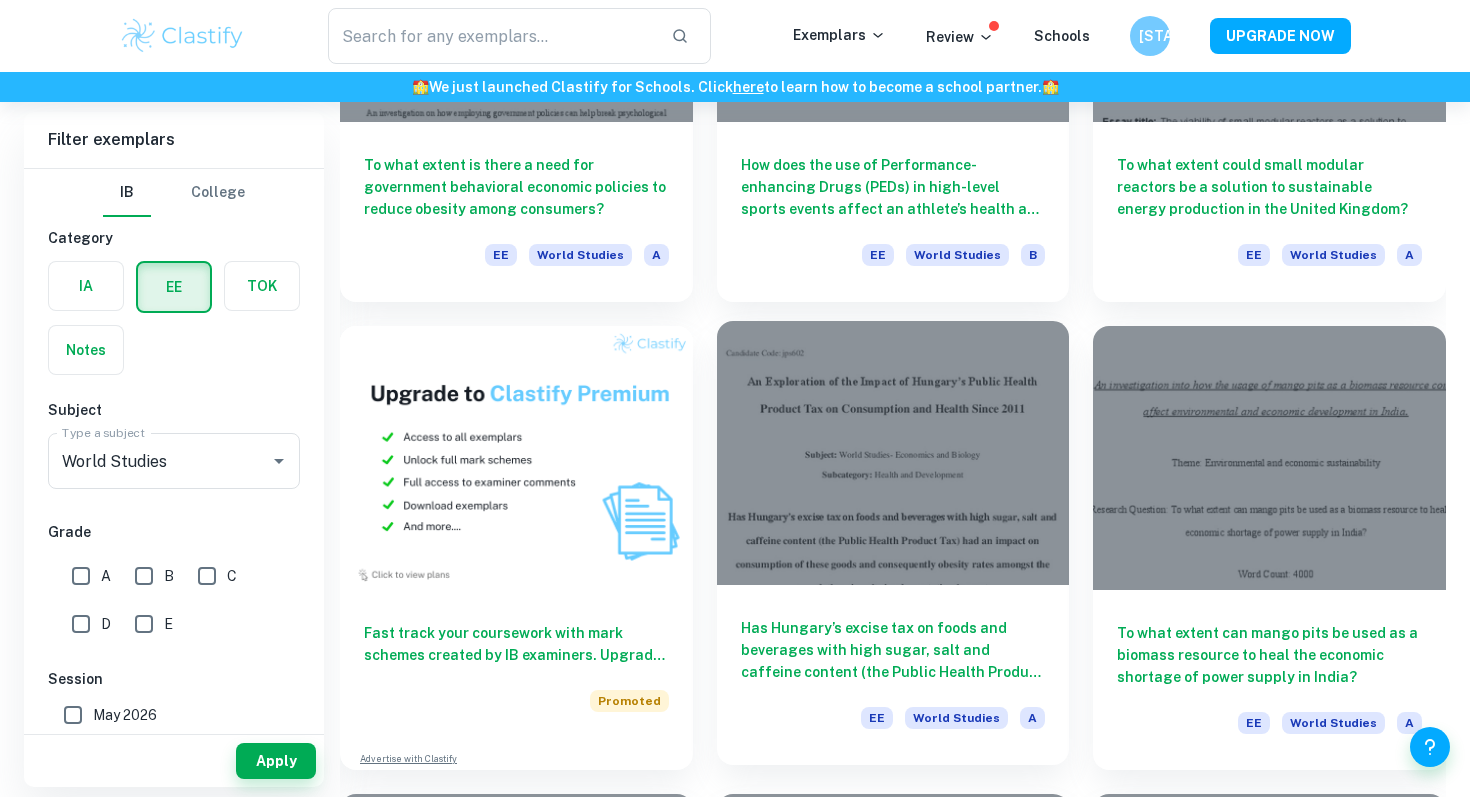 click on "Has Hungary’s excise tax on foods and beverages with high sugar, salt and caffeine content (the Public Health Product Tax) had an impact on consumption of these goods and consequently obesity rates amongst the population since its implementation in 2011?" at bounding box center [893, 650] 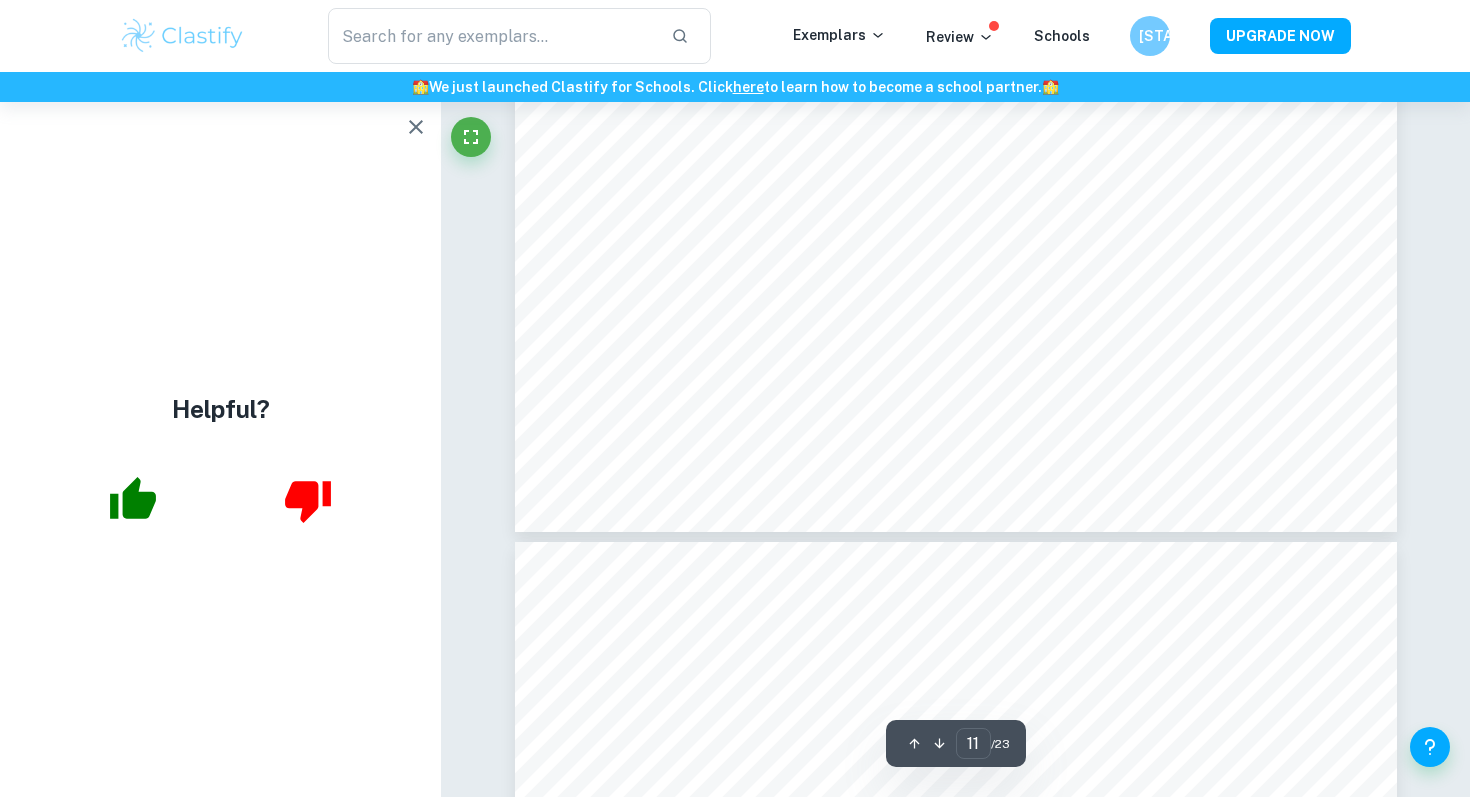 scroll, scrollTop: 13837, scrollLeft: 0, axis: vertical 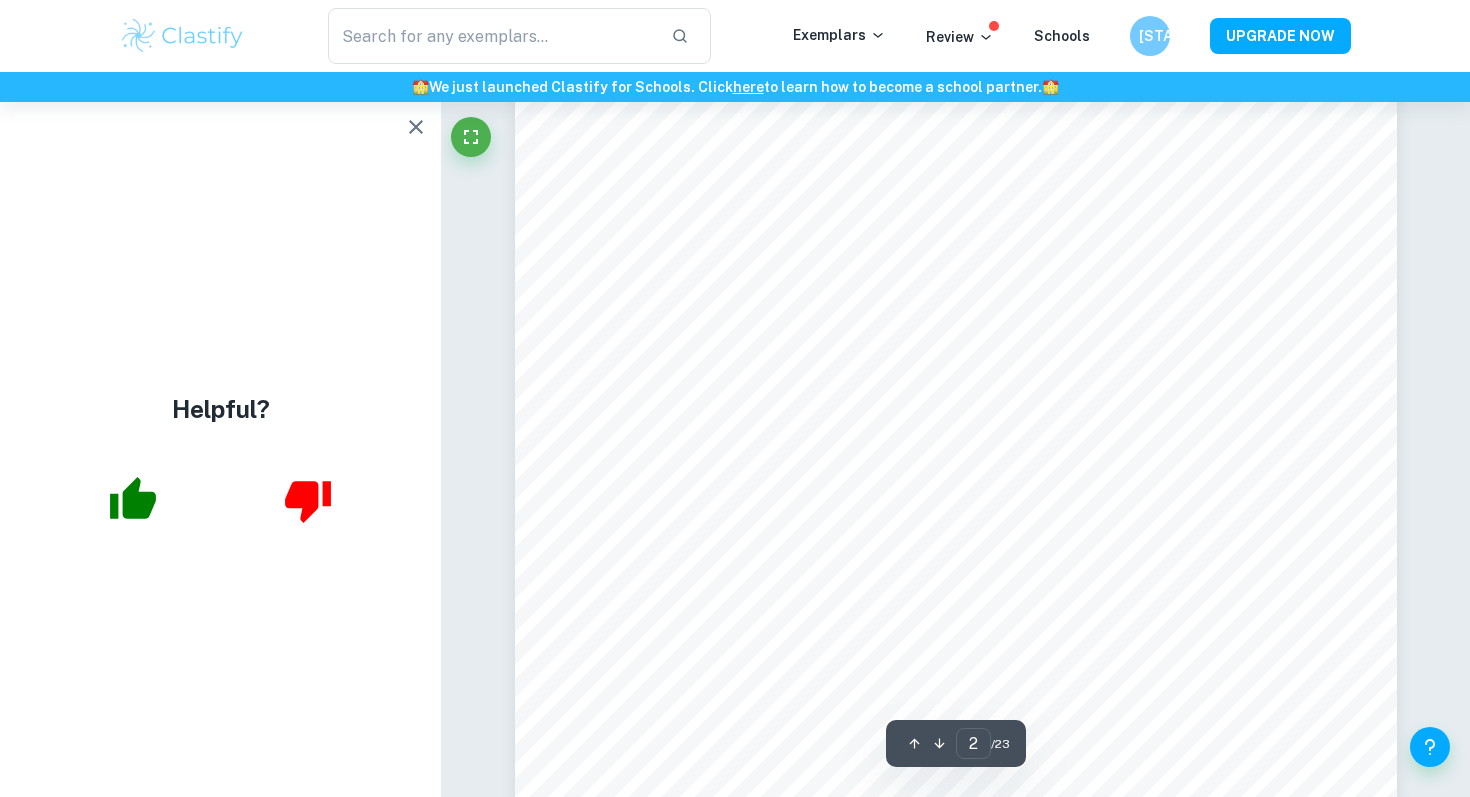 type on "1" 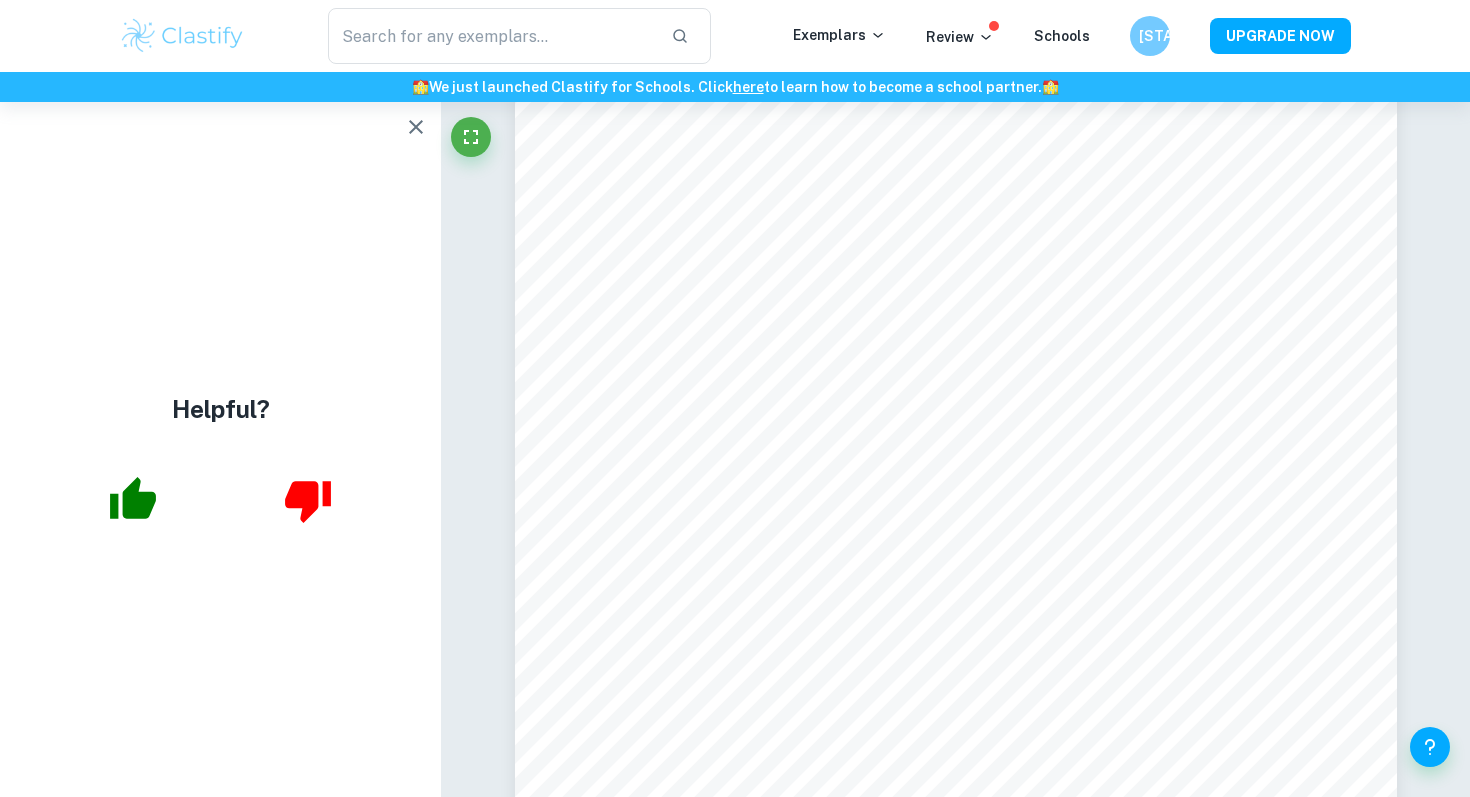 scroll, scrollTop: 97, scrollLeft: 0, axis: vertical 